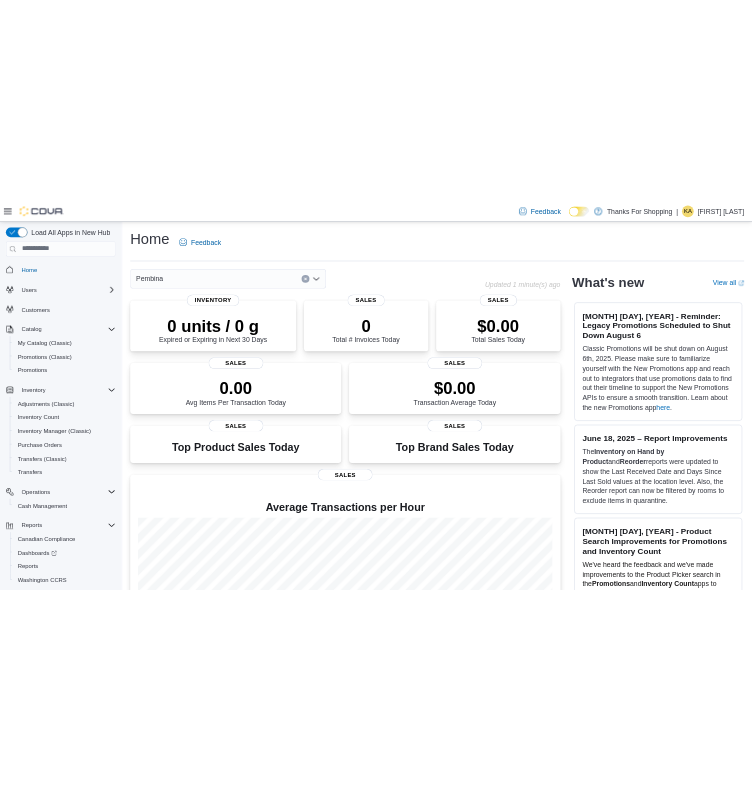 scroll, scrollTop: 0, scrollLeft: 0, axis: both 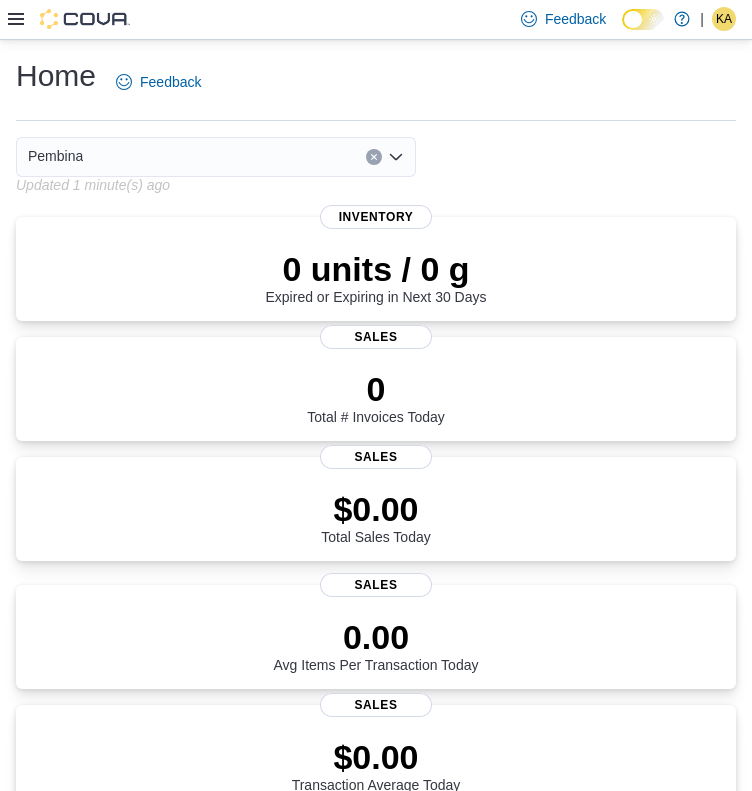 click 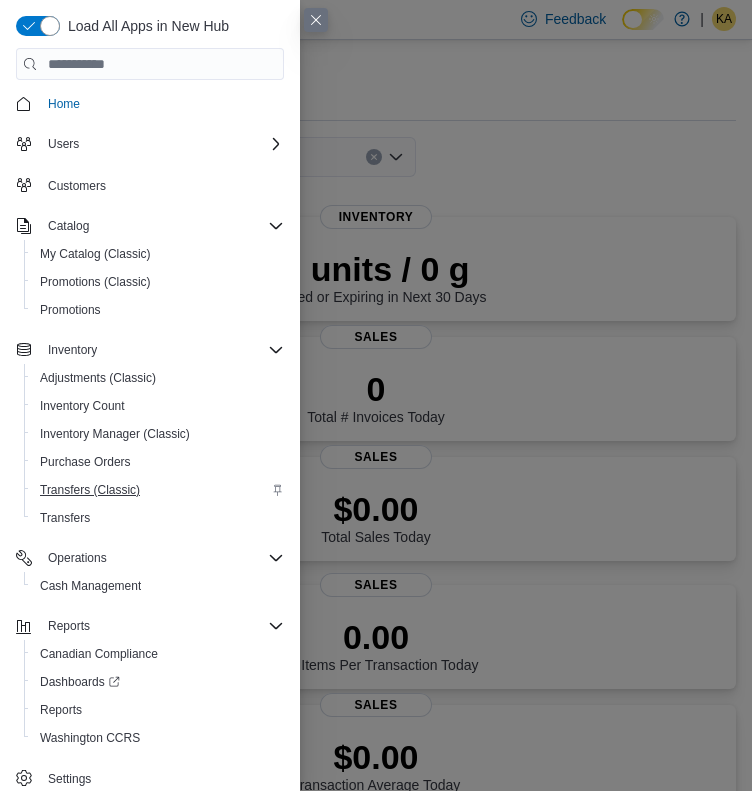 scroll, scrollTop: 1, scrollLeft: 0, axis: vertical 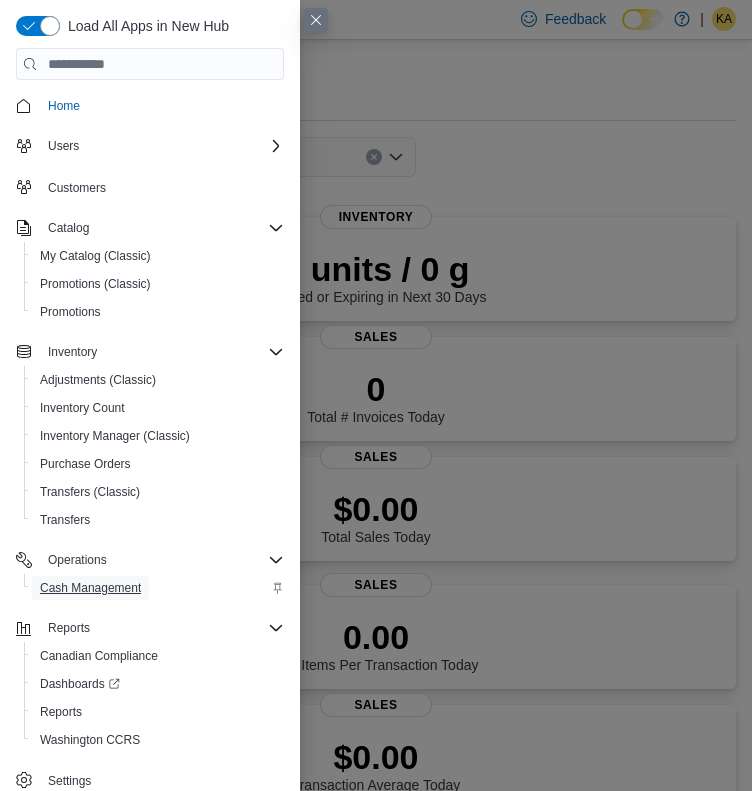 click on "Cash Management" at bounding box center (90, 588) 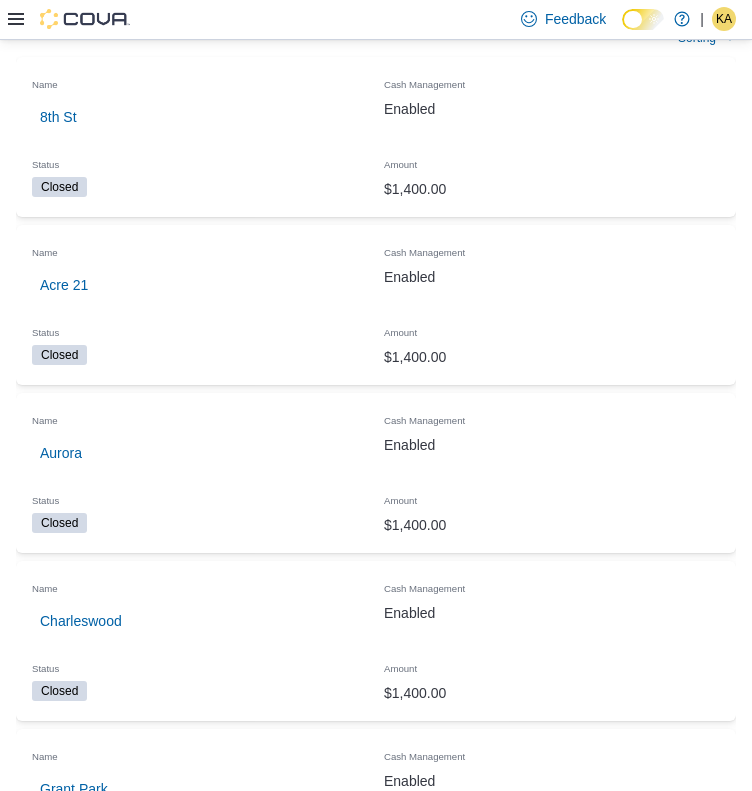 scroll, scrollTop: 268, scrollLeft: 0, axis: vertical 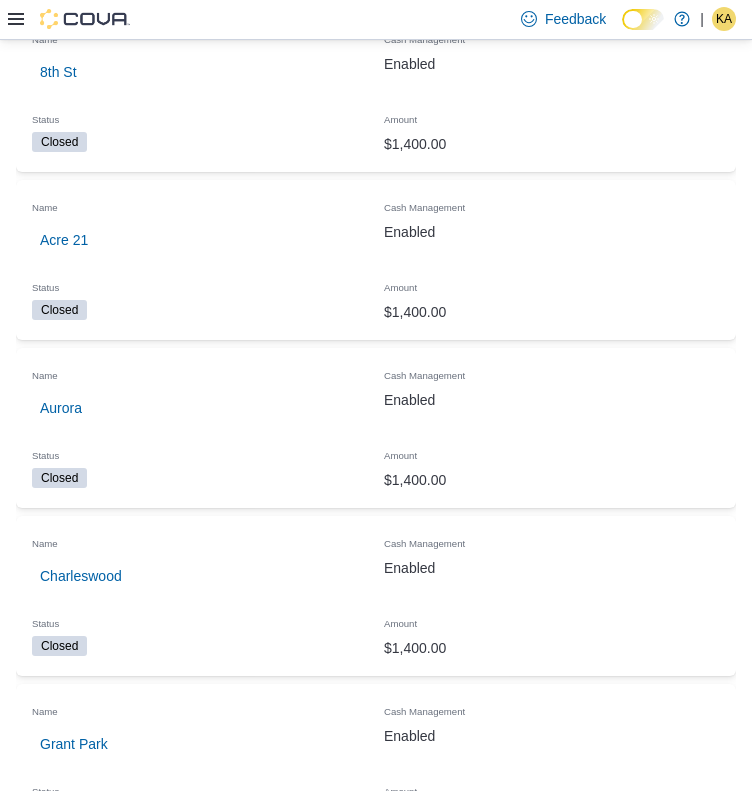 click on "Pembina" at bounding box center (67, 1584) 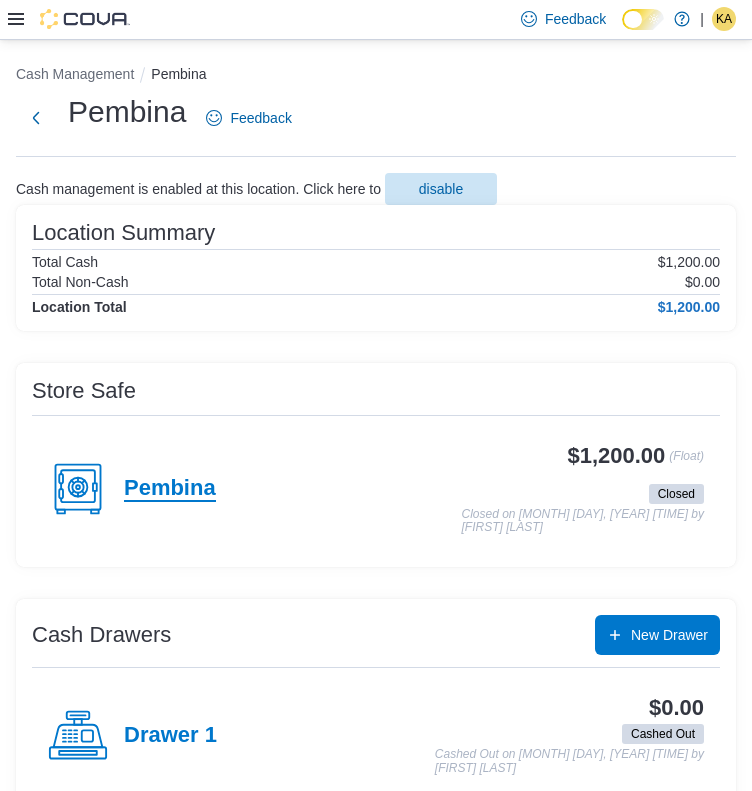 click on "Pembina" at bounding box center (170, 489) 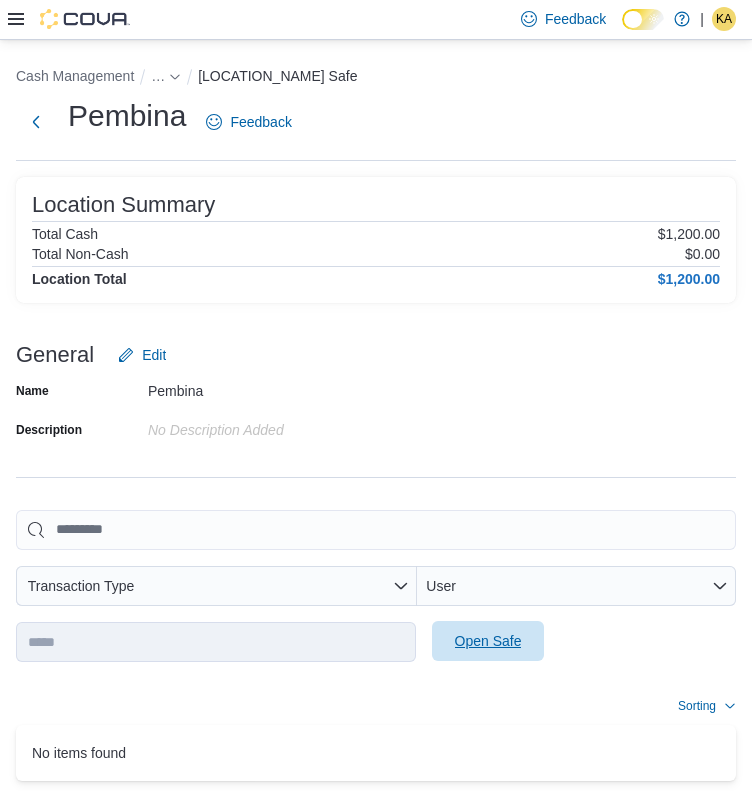 click on "Open Safe" at bounding box center [488, 641] 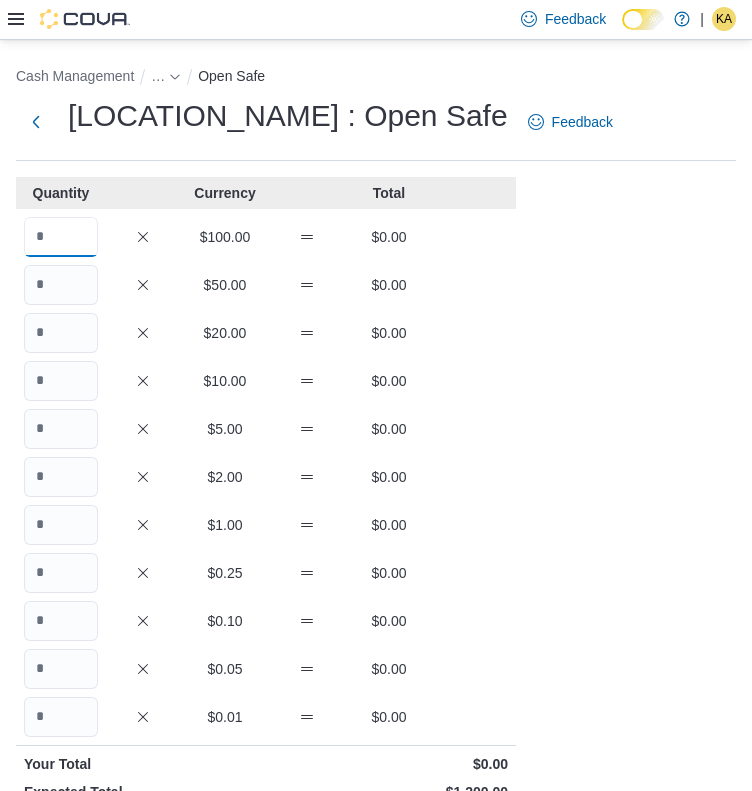 click at bounding box center [61, 237] 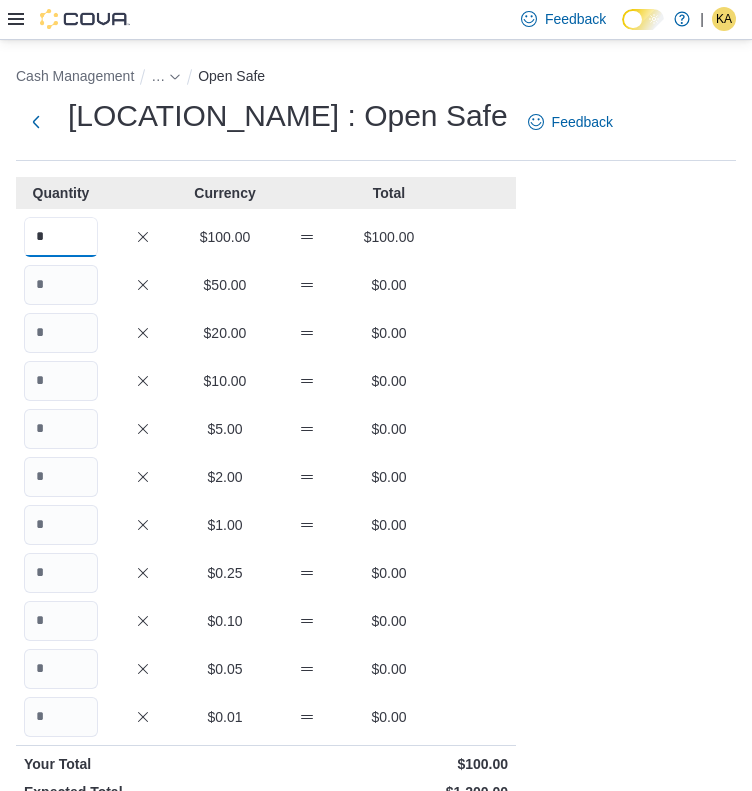 type on "*" 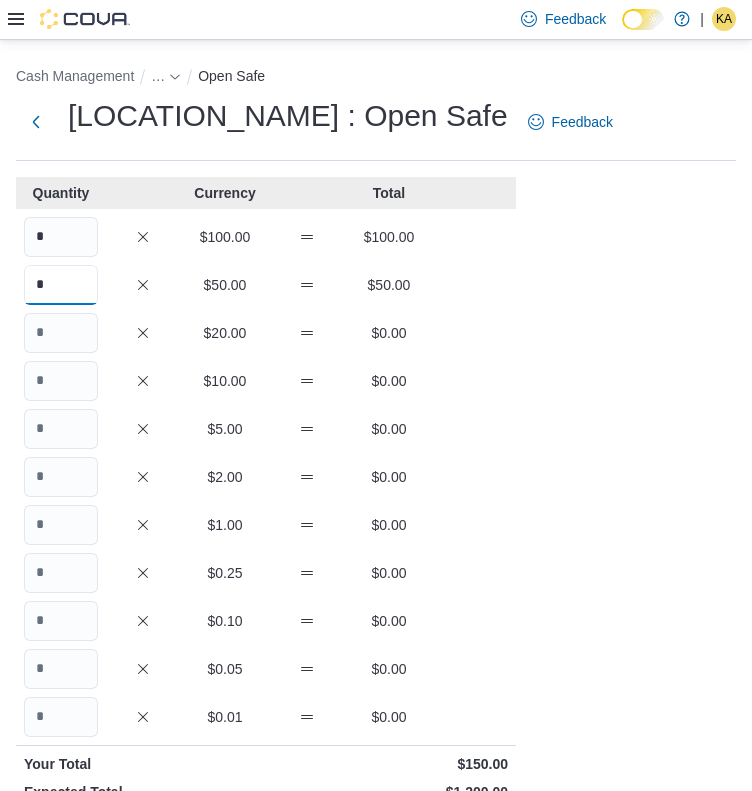 type on "*" 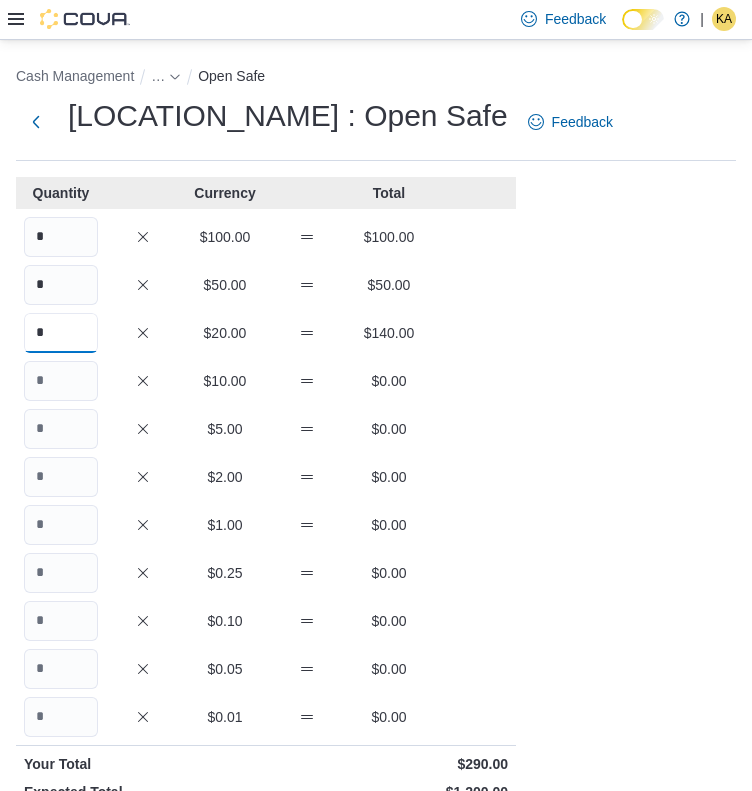 type on "*" 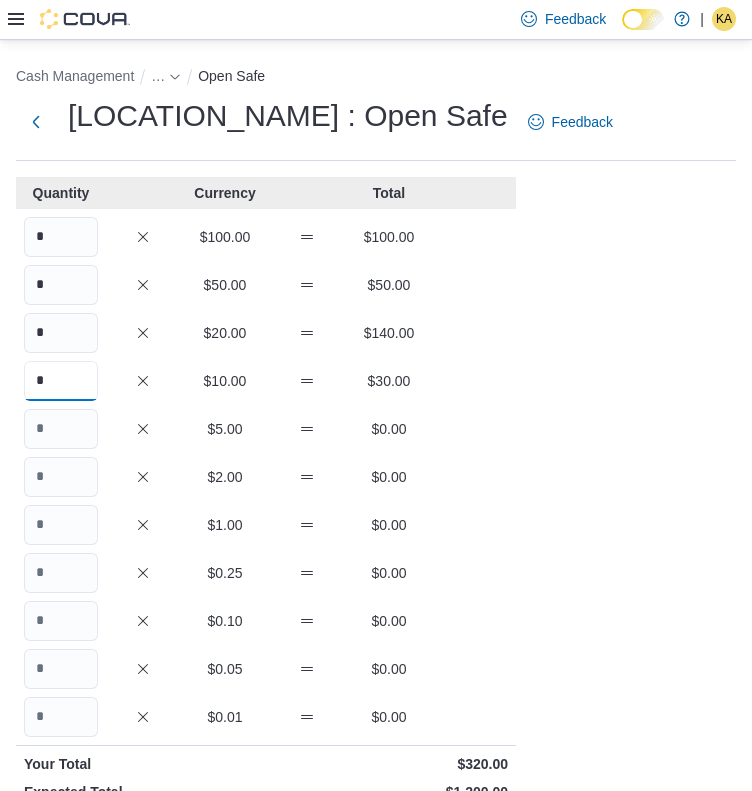 type on "*" 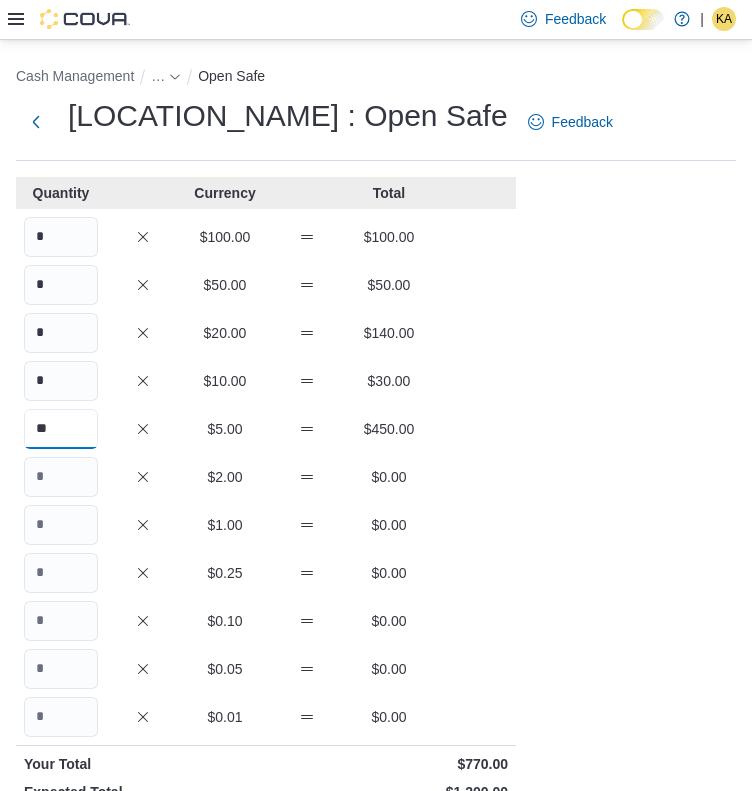 type on "**" 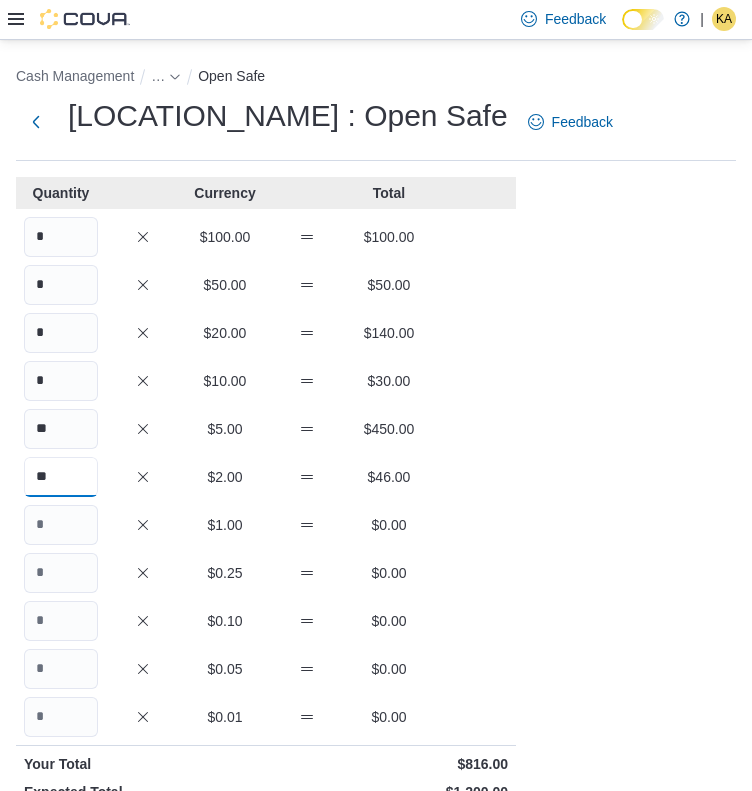 type on "**" 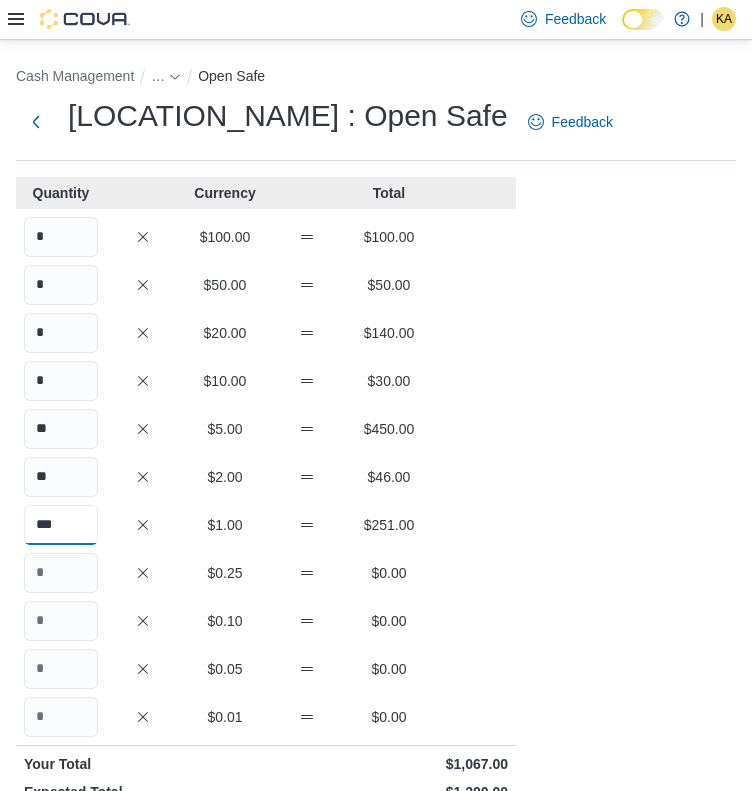 type on "***" 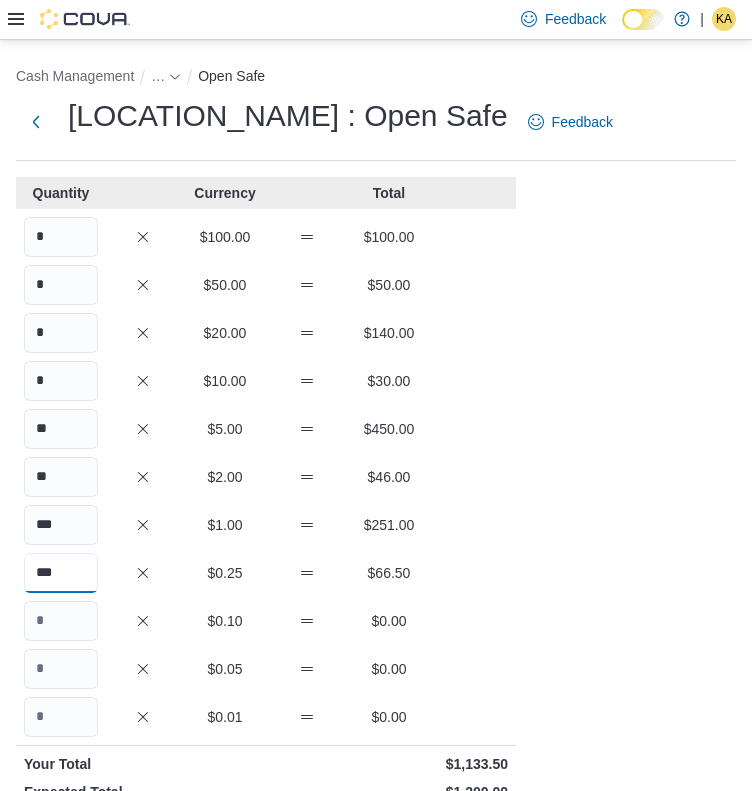 type on "***" 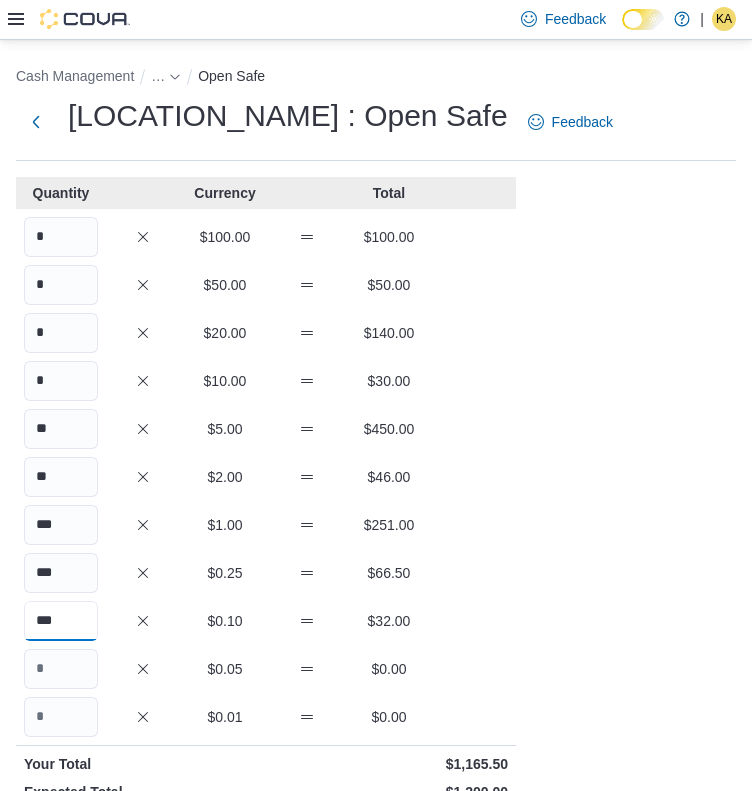 type on "***" 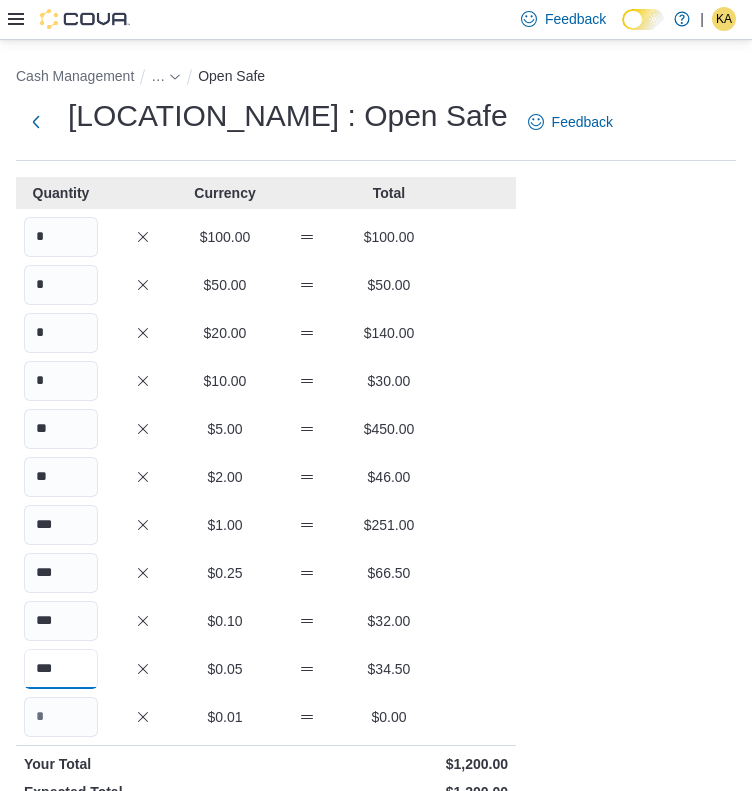type on "***" 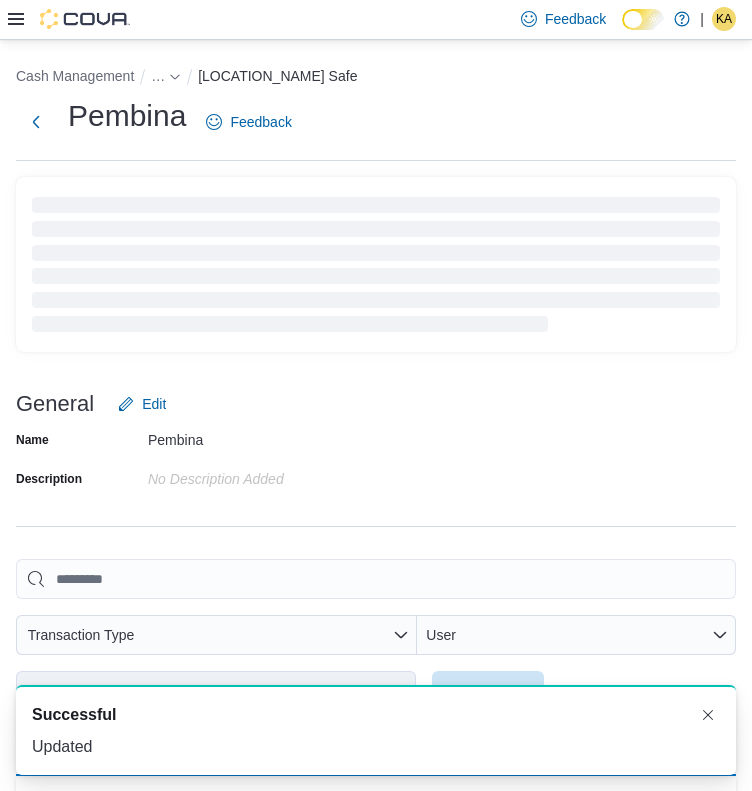 scroll, scrollTop: 0, scrollLeft: 0, axis: both 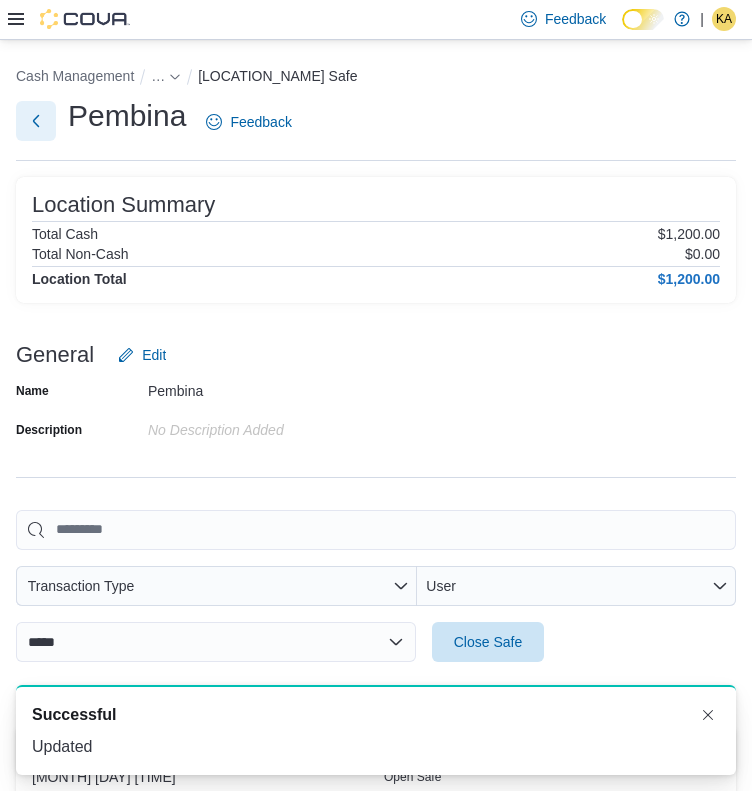 click at bounding box center [36, 121] 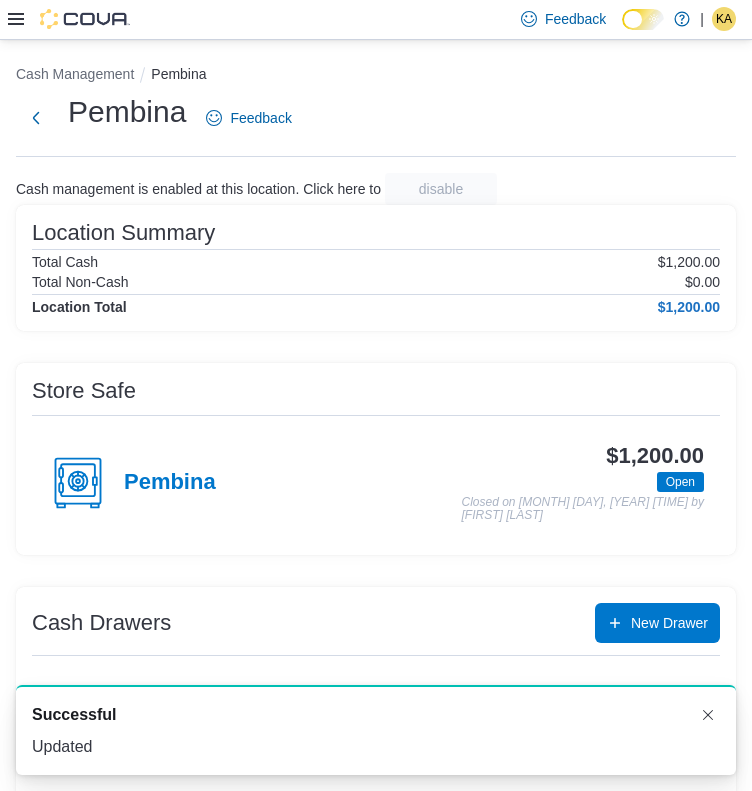 click on "Drawer 1" at bounding box center (170, 724) 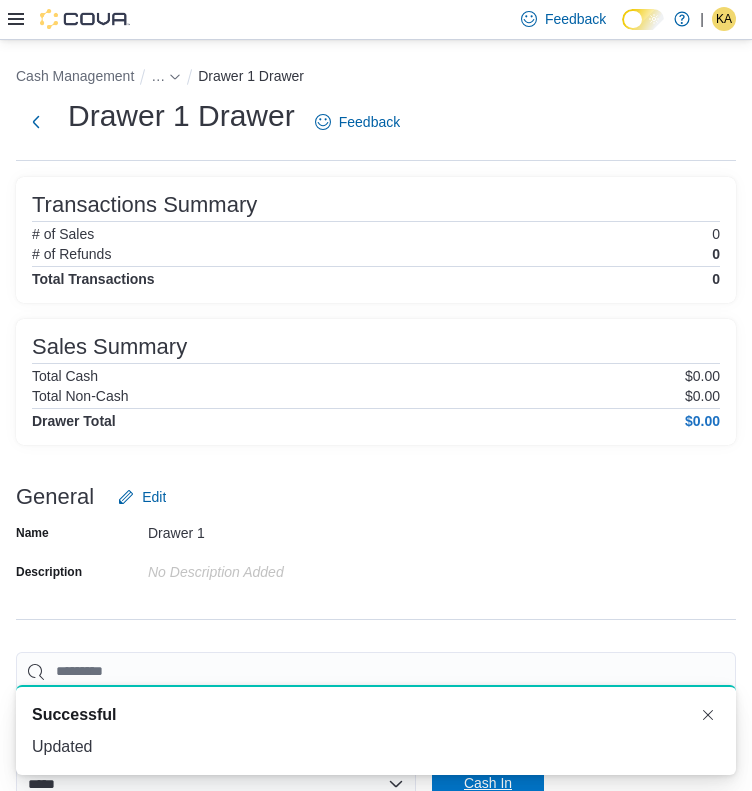 click on "Cash In" at bounding box center [488, 783] 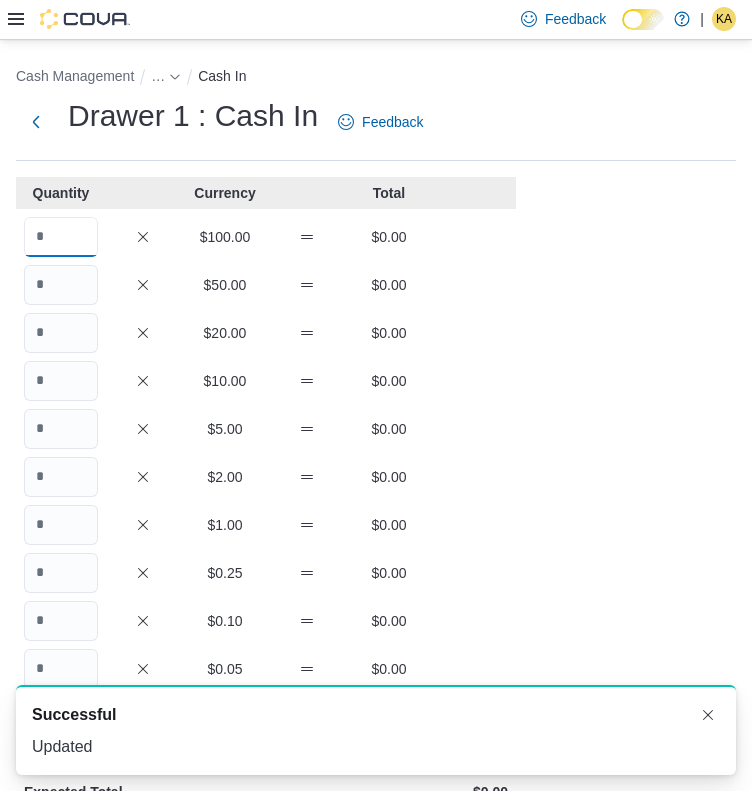 click at bounding box center [61, 237] 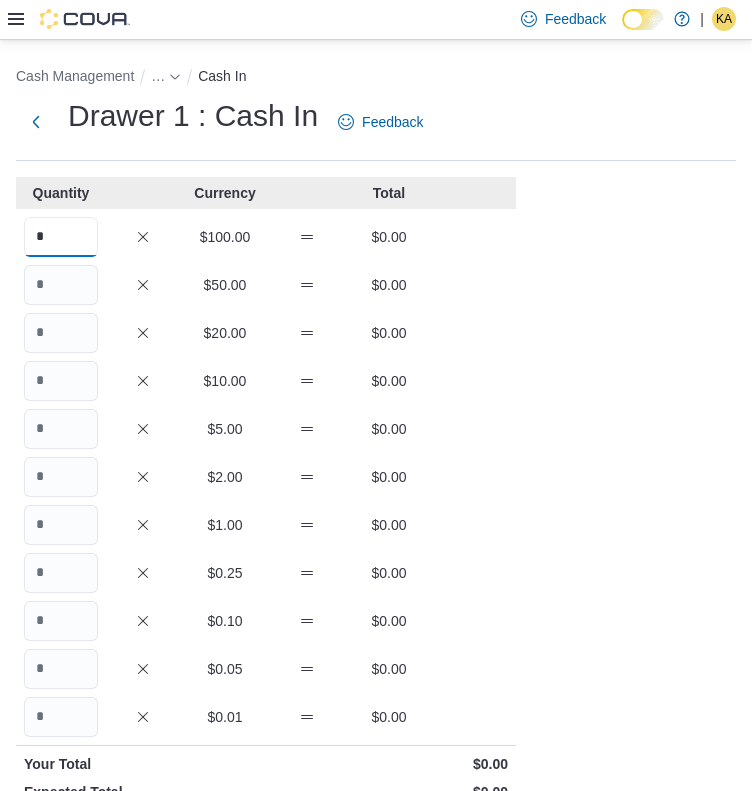 type on "*" 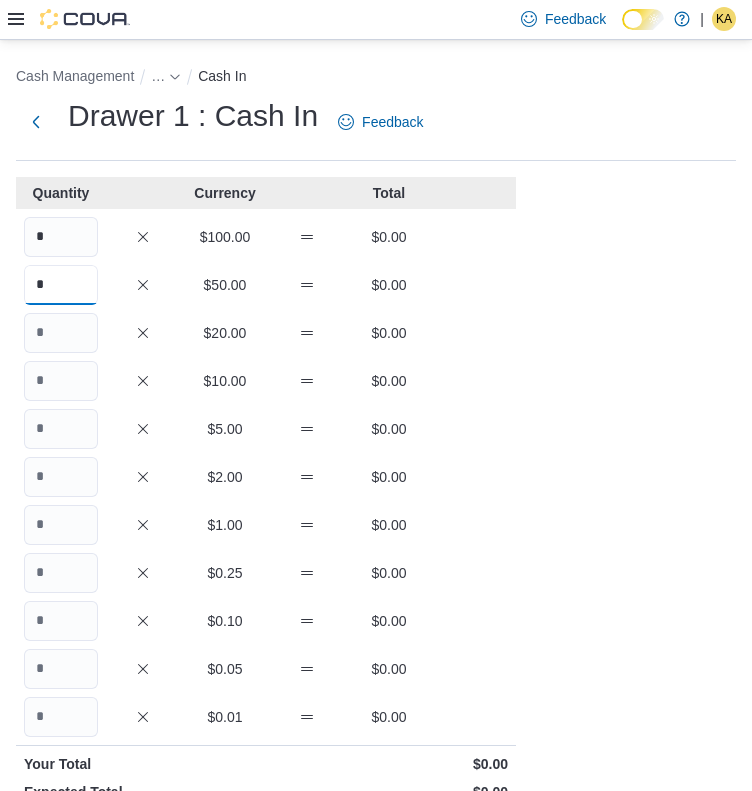 type on "*" 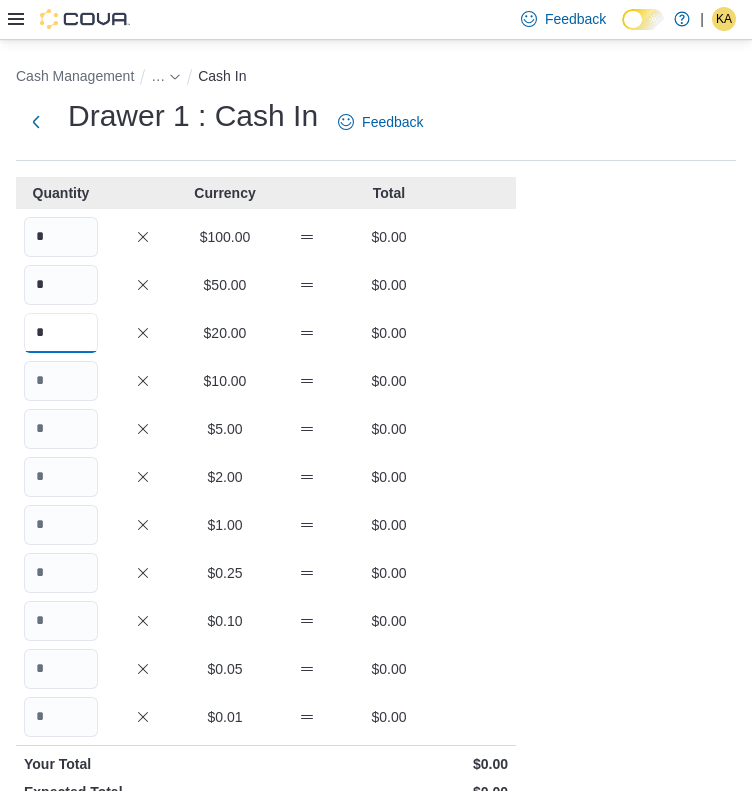 type on "*" 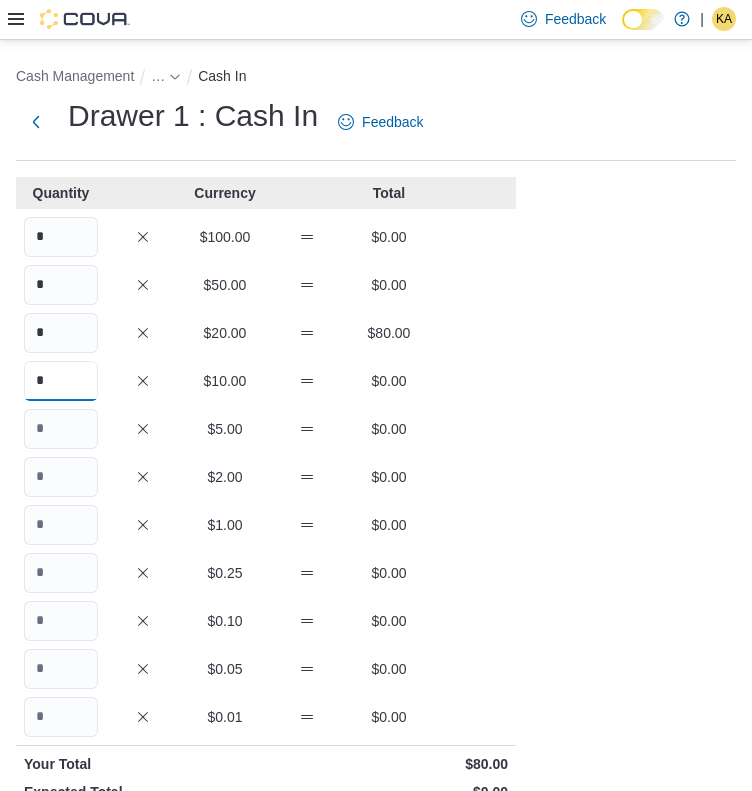 type on "*" 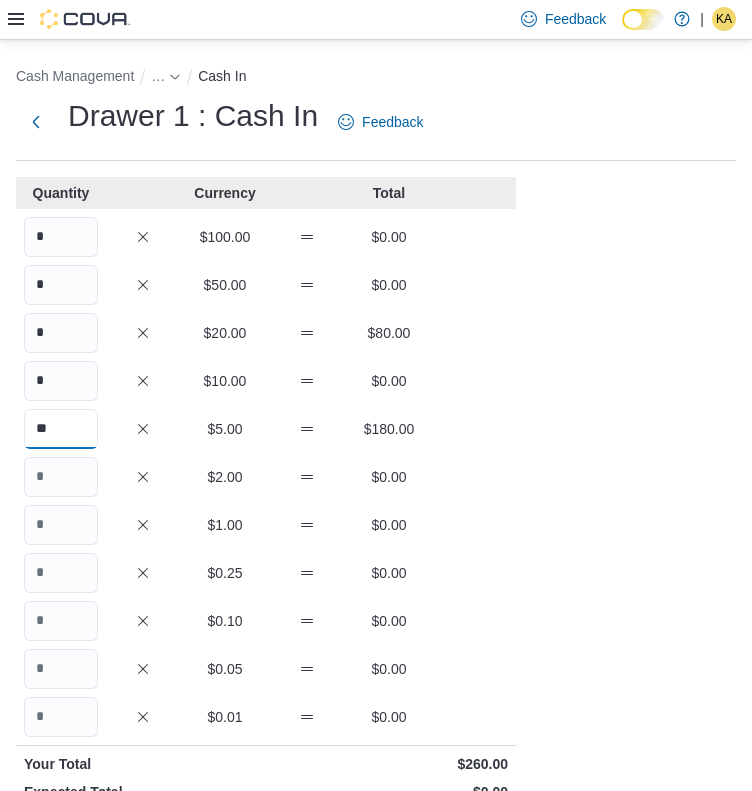 type on "**" 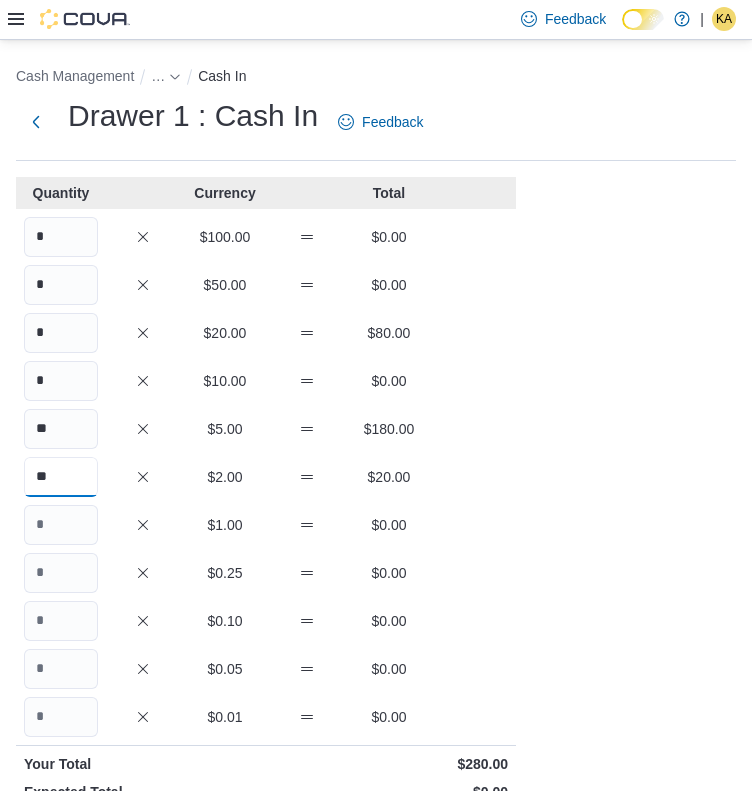 type on "**" 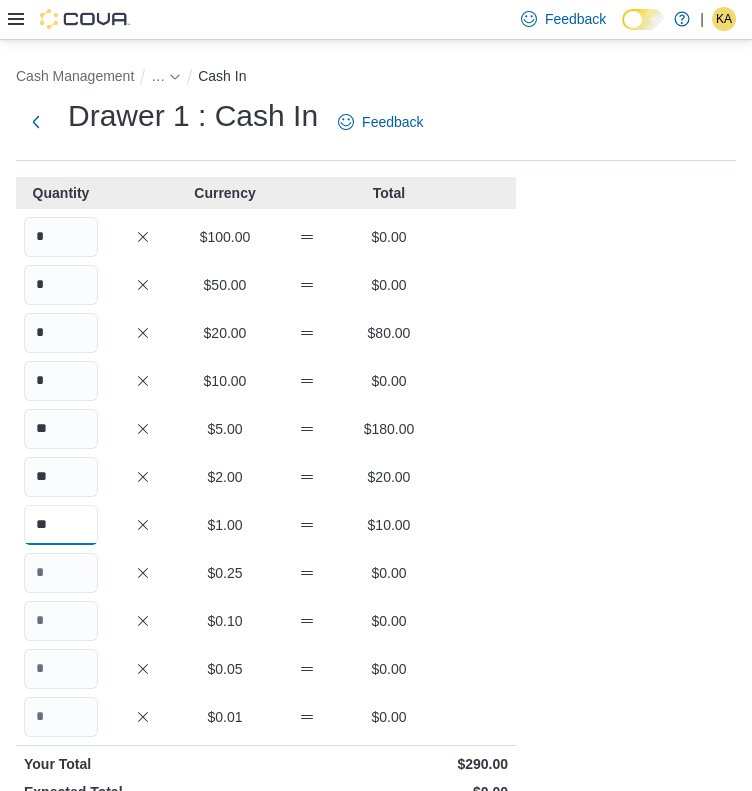 type on "**" 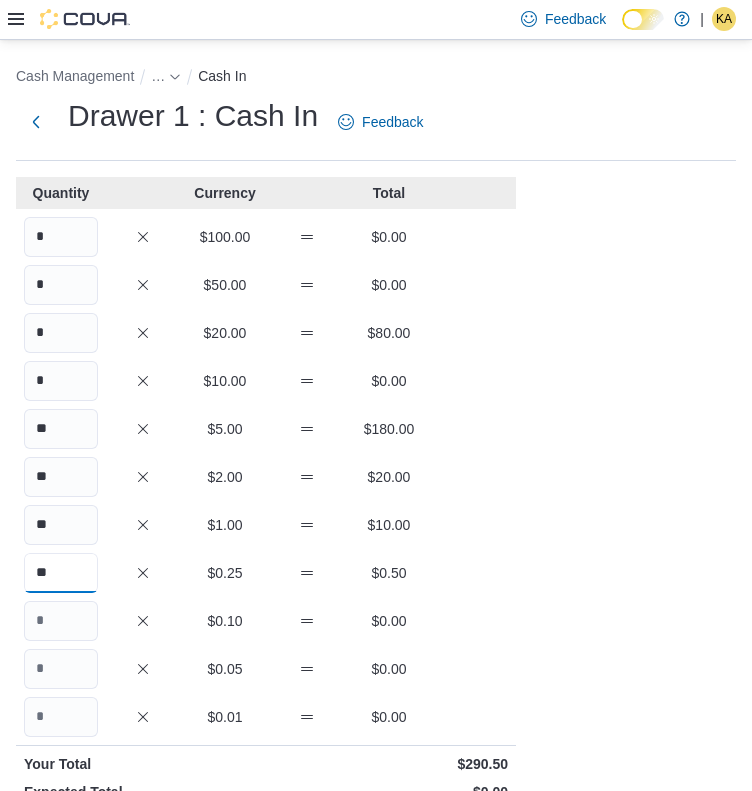 type on "**" 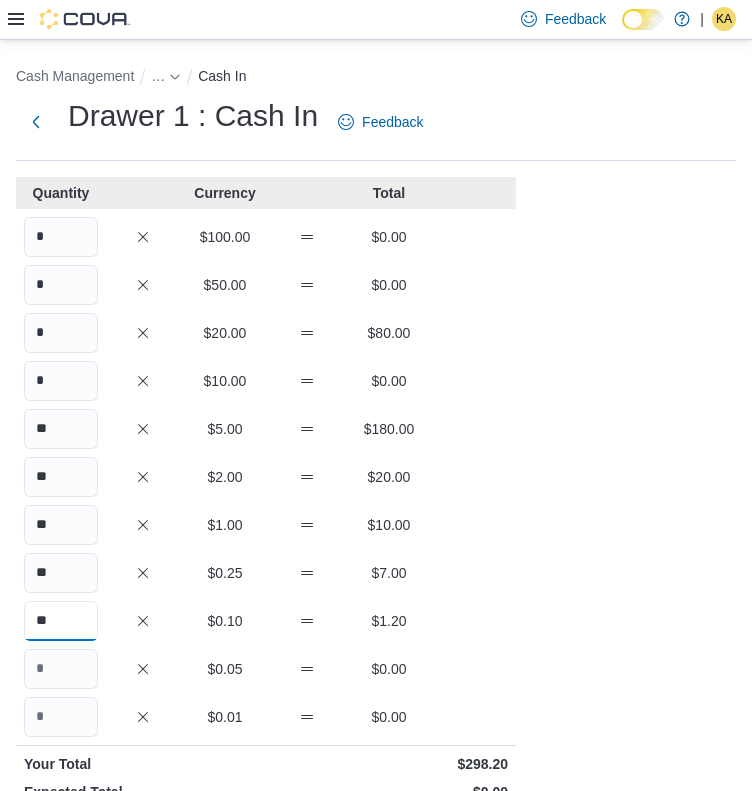 type on "**" 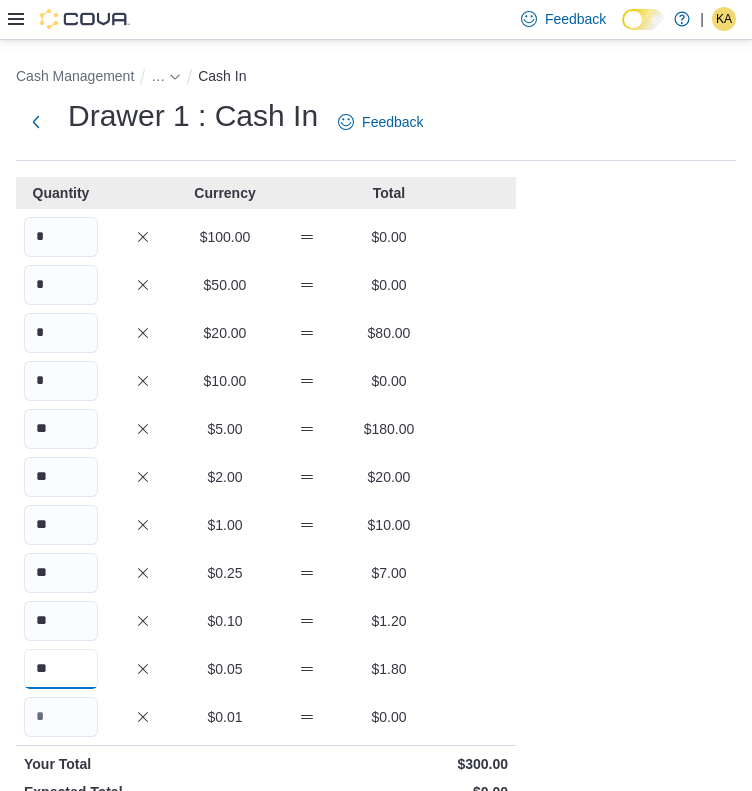 type on "**" 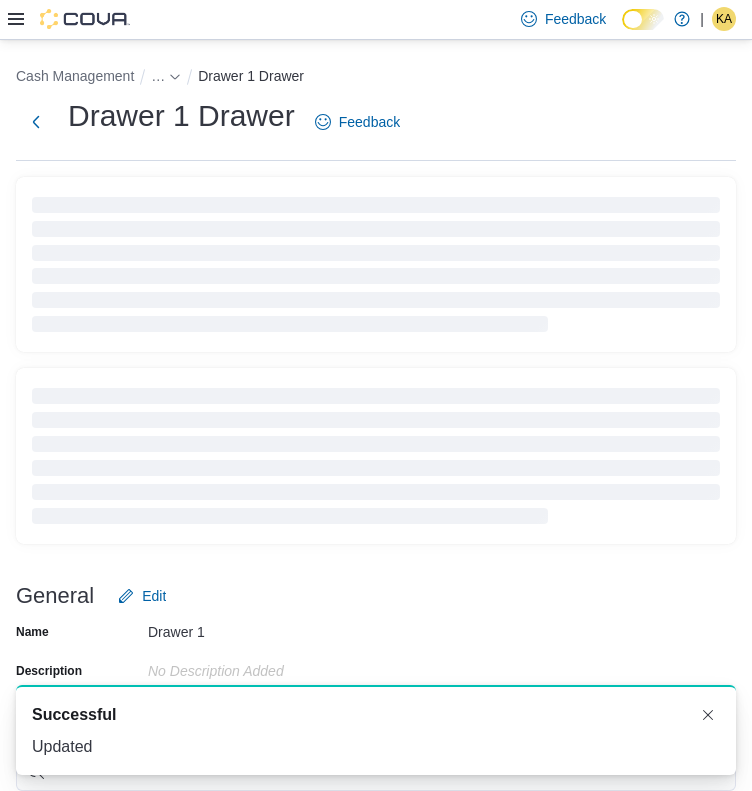 scroll, scrollTop: 0, scrollLeft: 0, axis: both 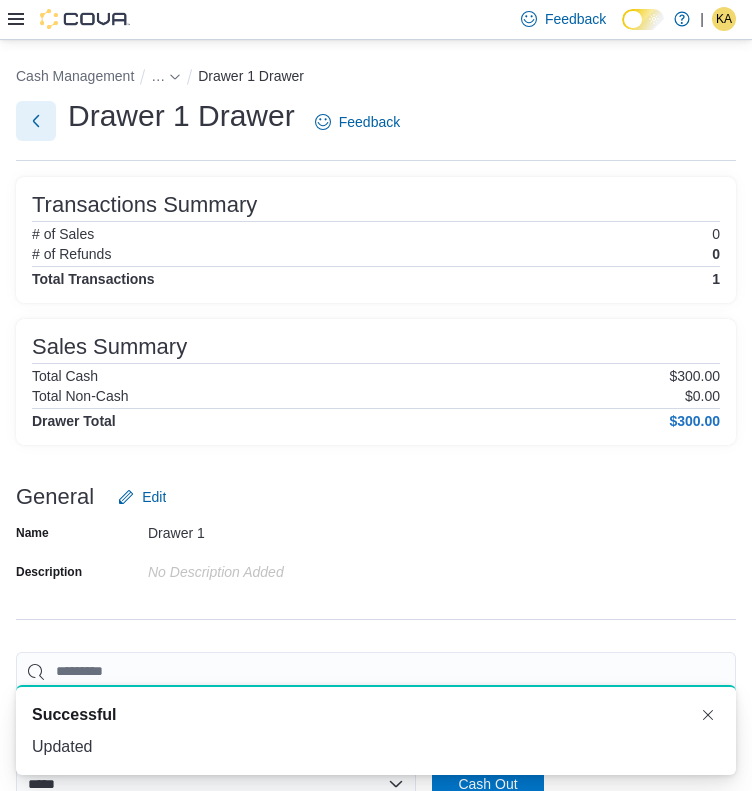 click at bounding box center [36, 121] 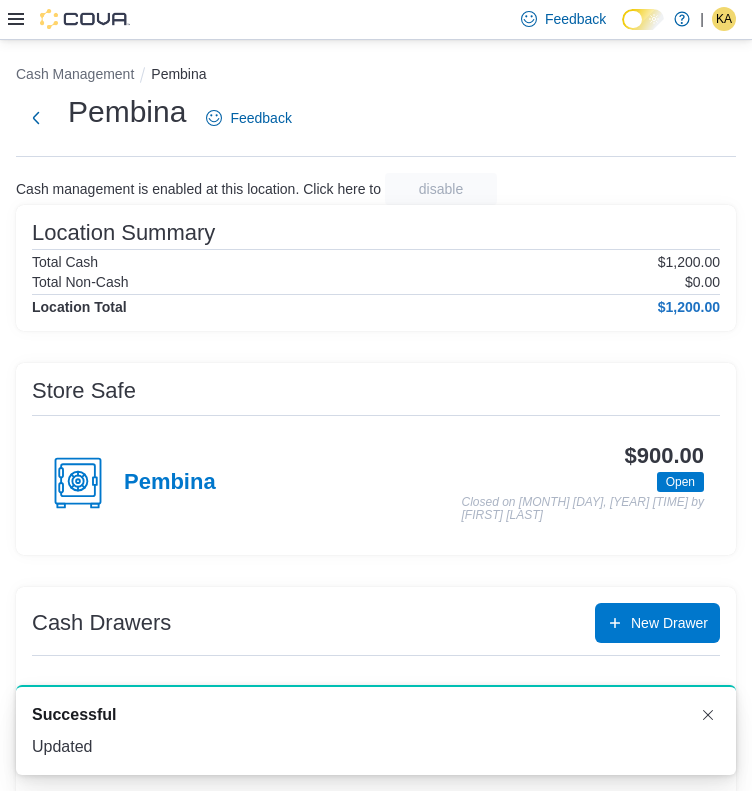 scroll, scrollTop: 130, scrollLeft: 0, axis: vertical 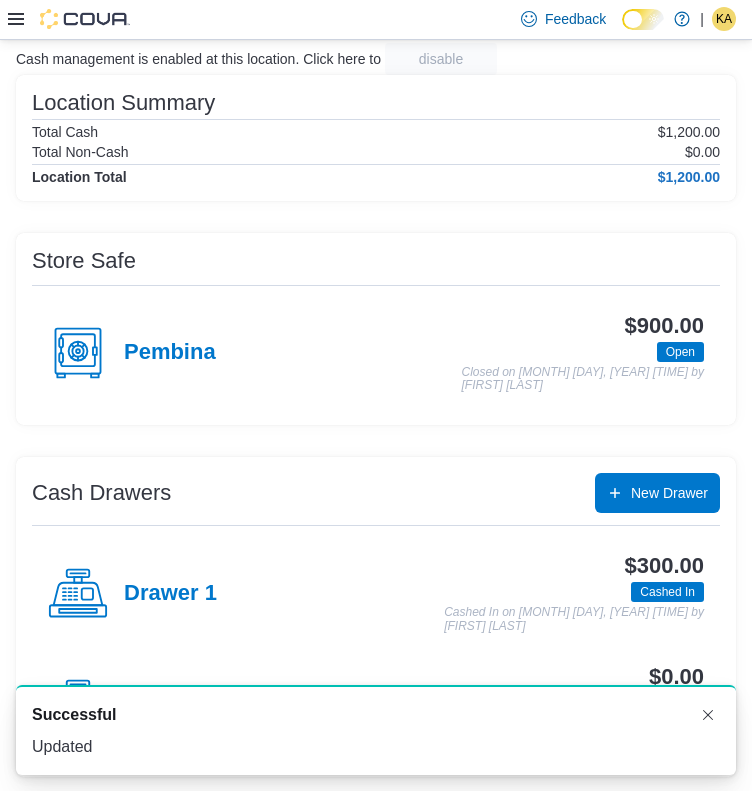 click on "Drawer 2" at bounding box center (170, 705) 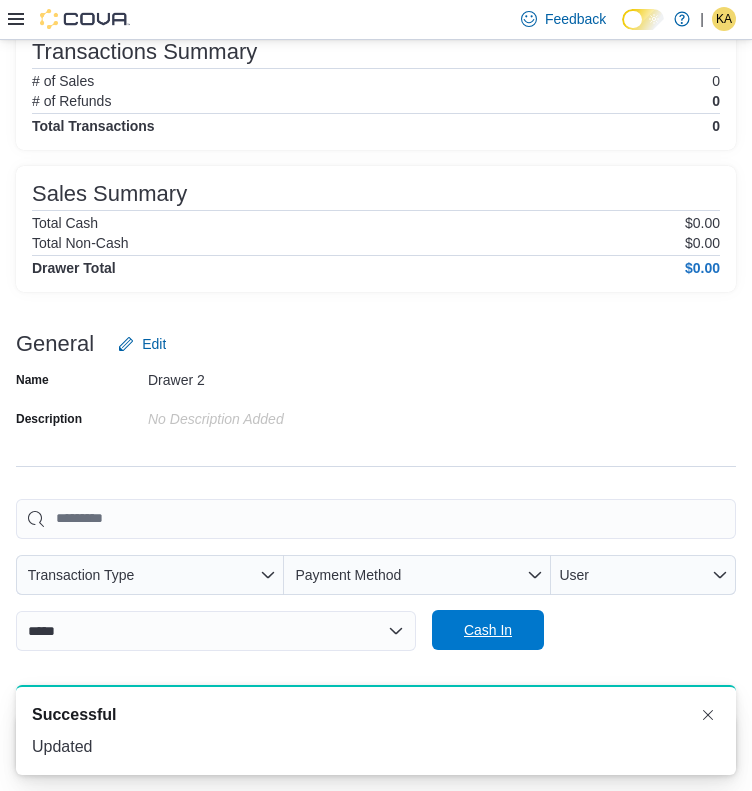 click on "Cash In" at bounding box center [488, 630] 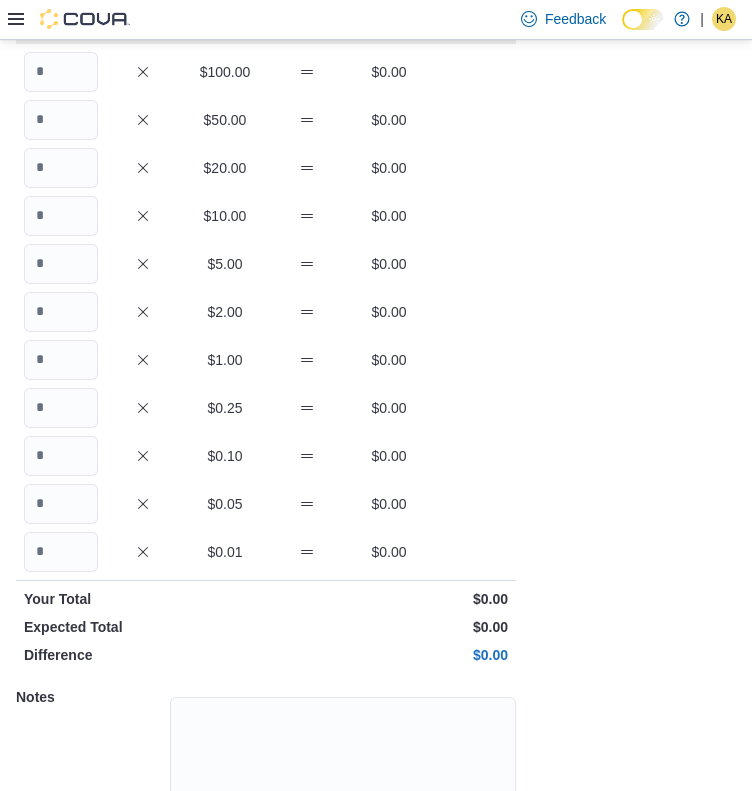 scroll, scrollTop: 32, scrollLeft: 0, axis: vertical 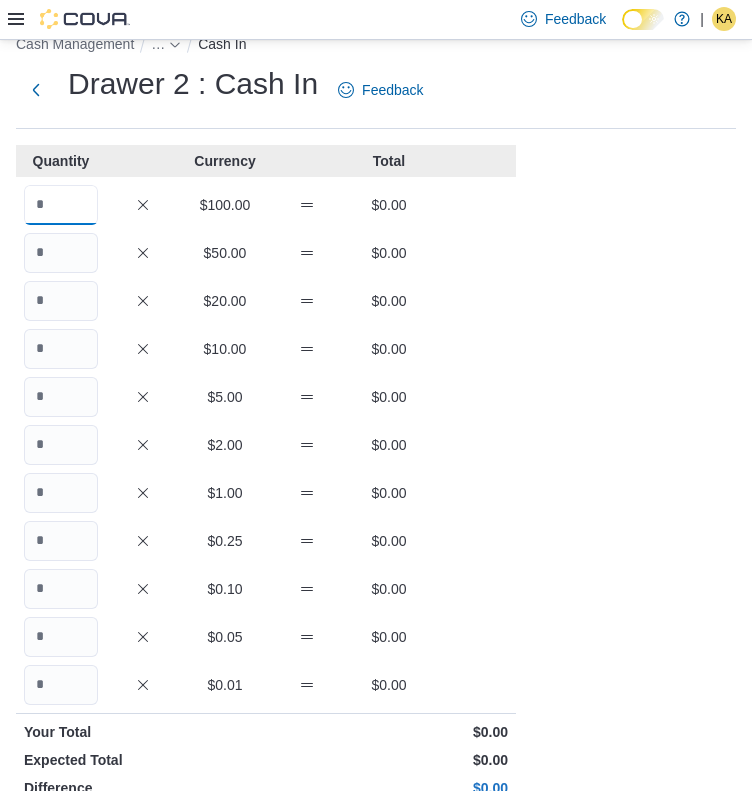 click at bounding box center [61, 205] 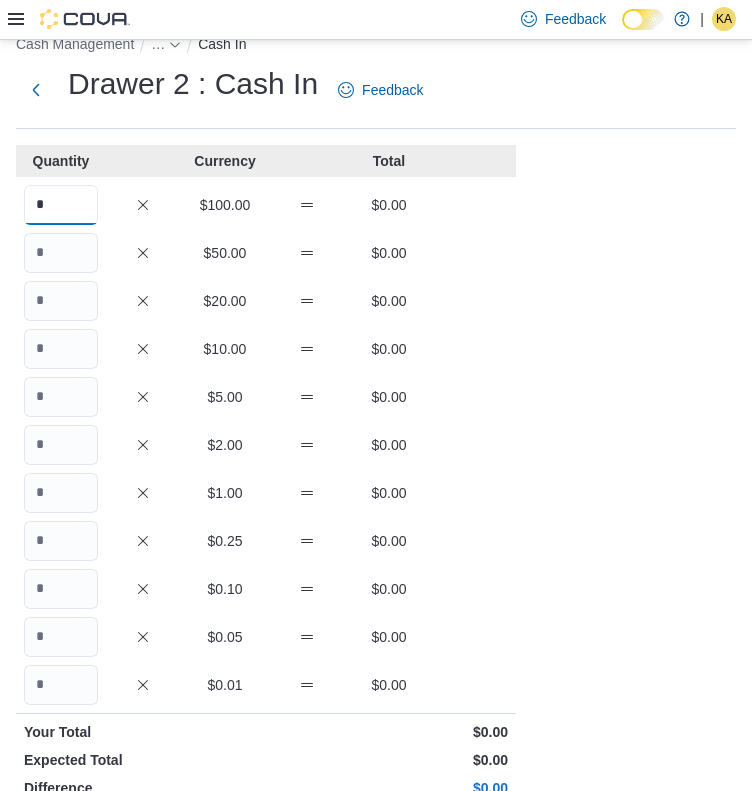 type on "*" 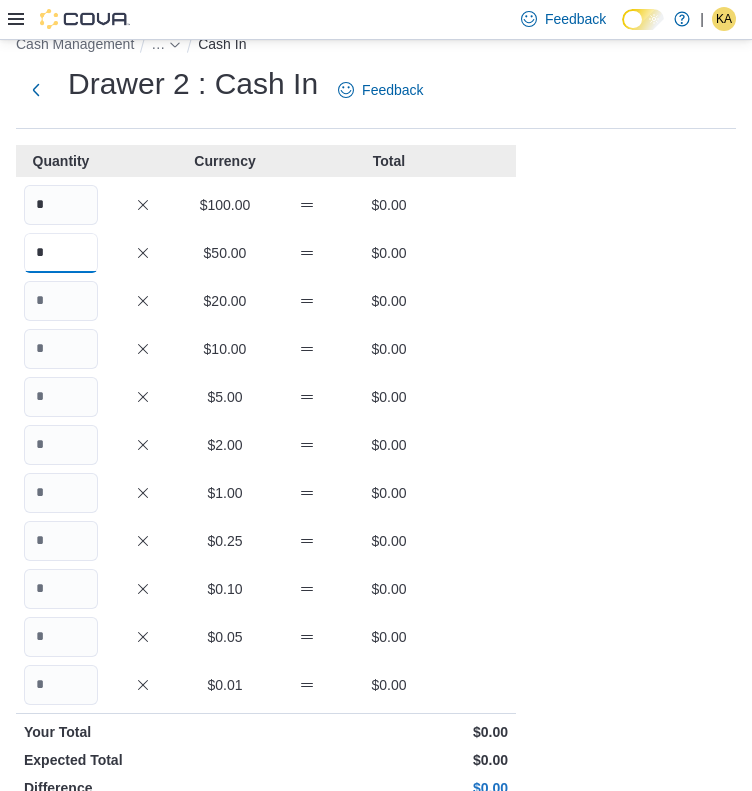 type on "*" 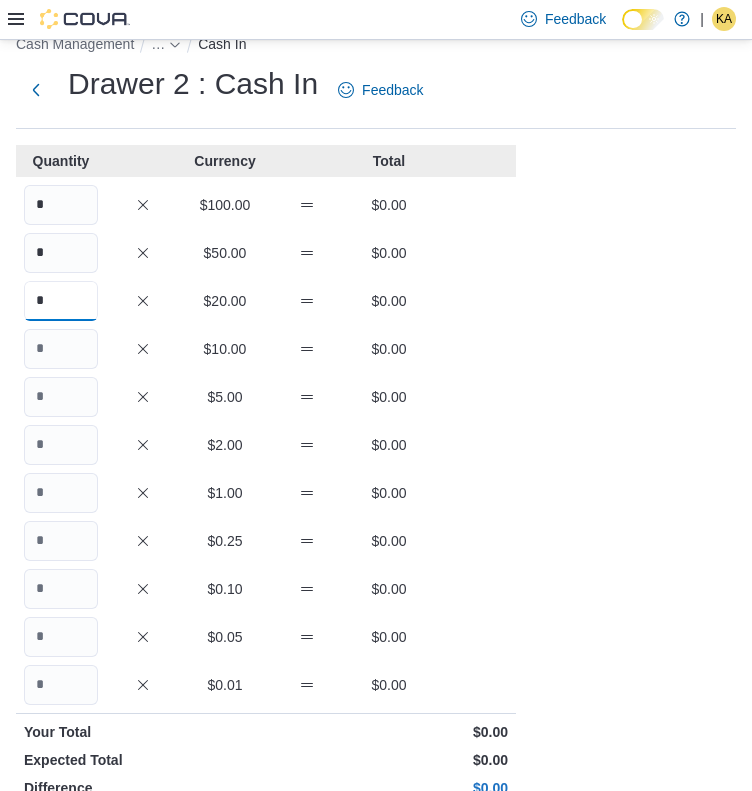 type on "*" 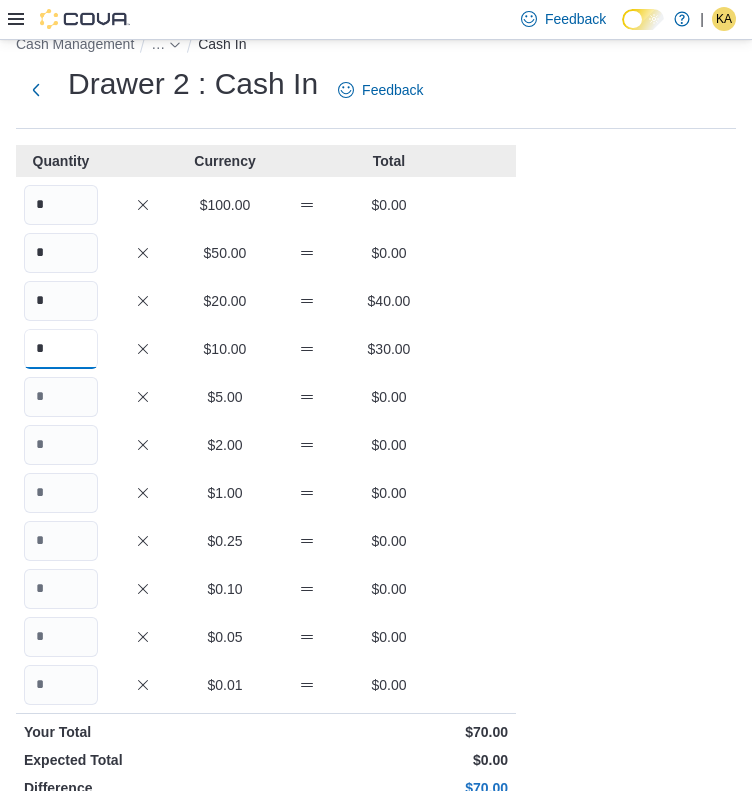 type on "*" 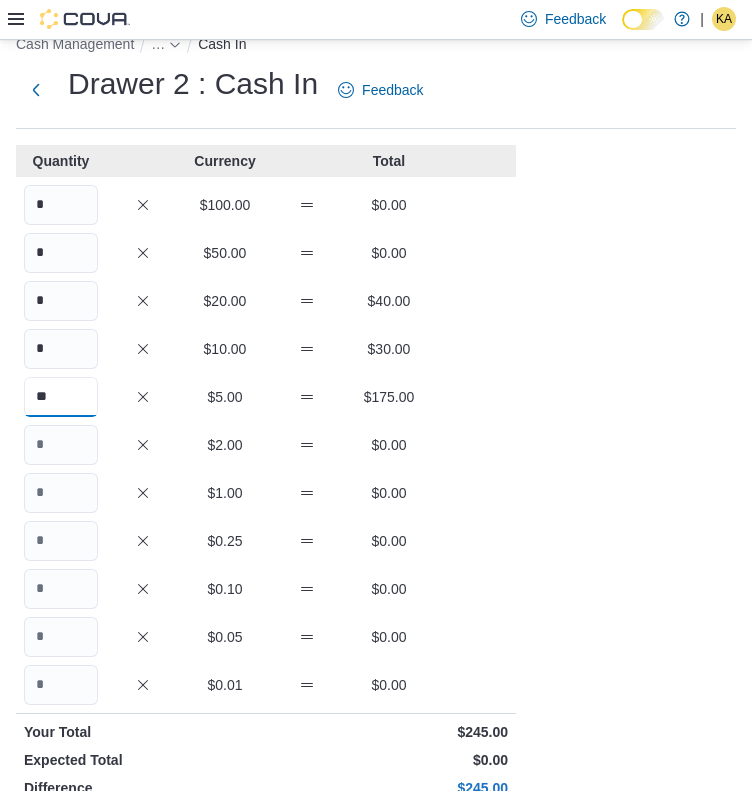 type on "**" 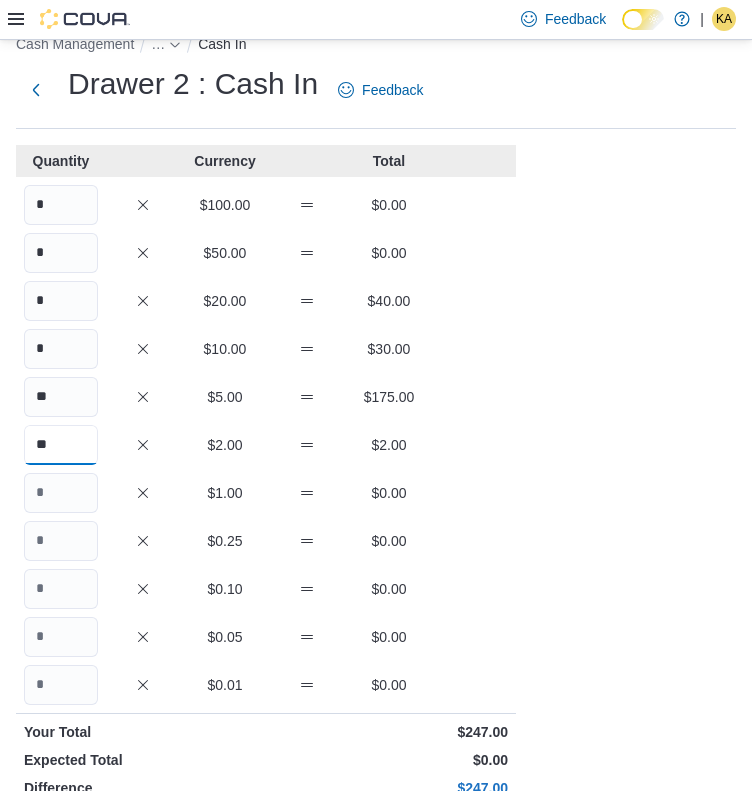 type on "**" 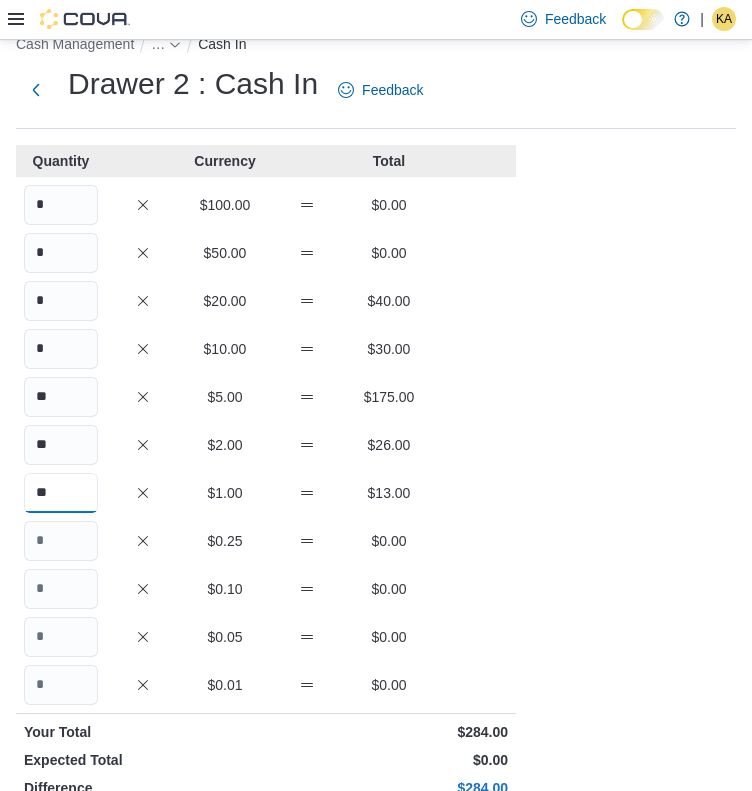 type on "**" 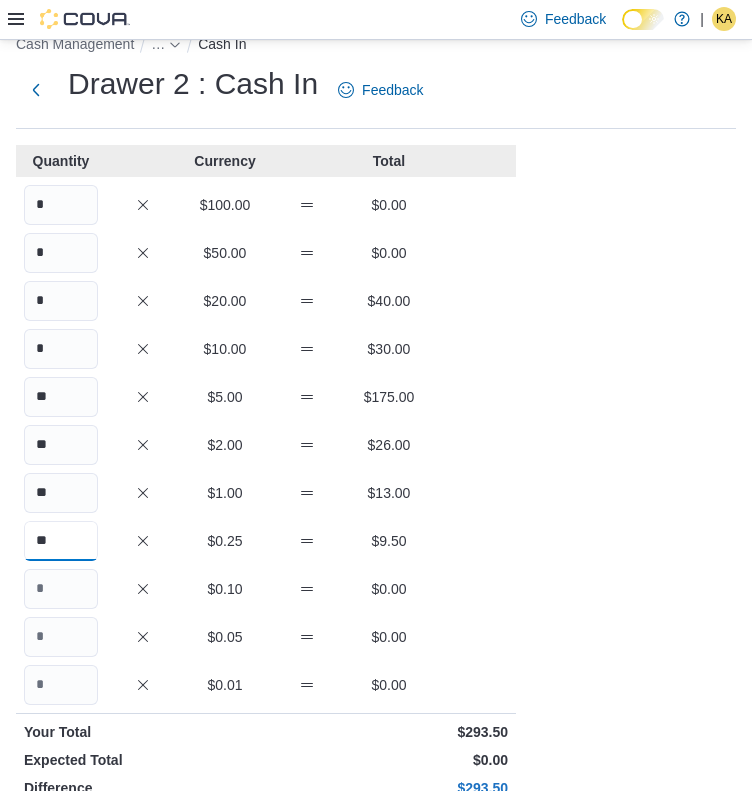 type on "**" 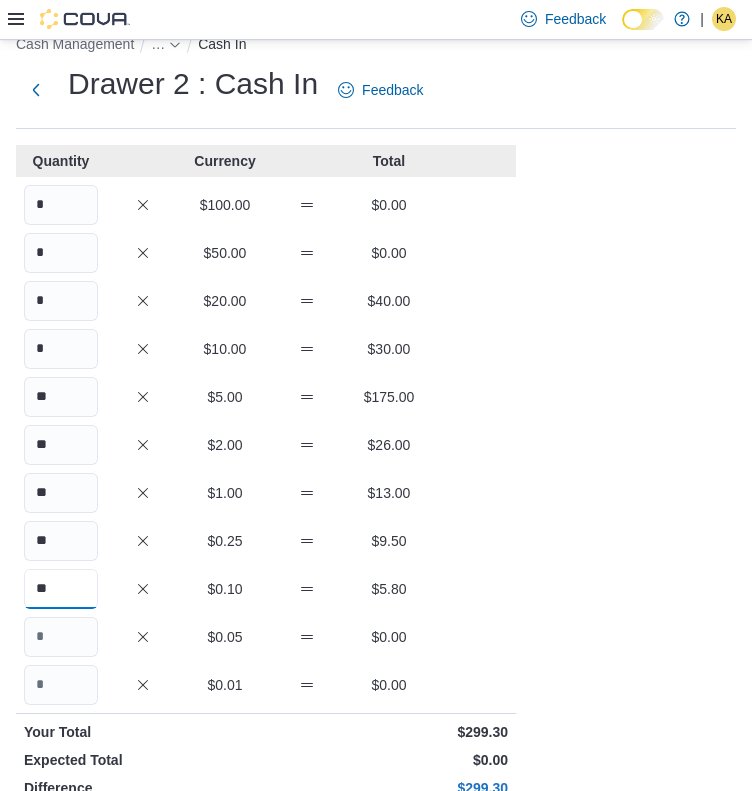 type on "**" 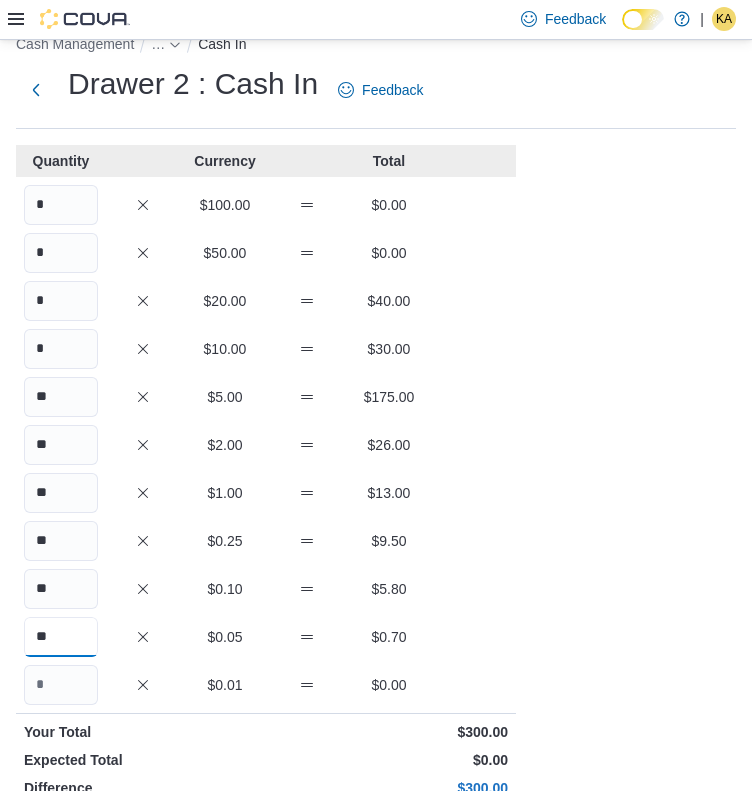 type on "**" 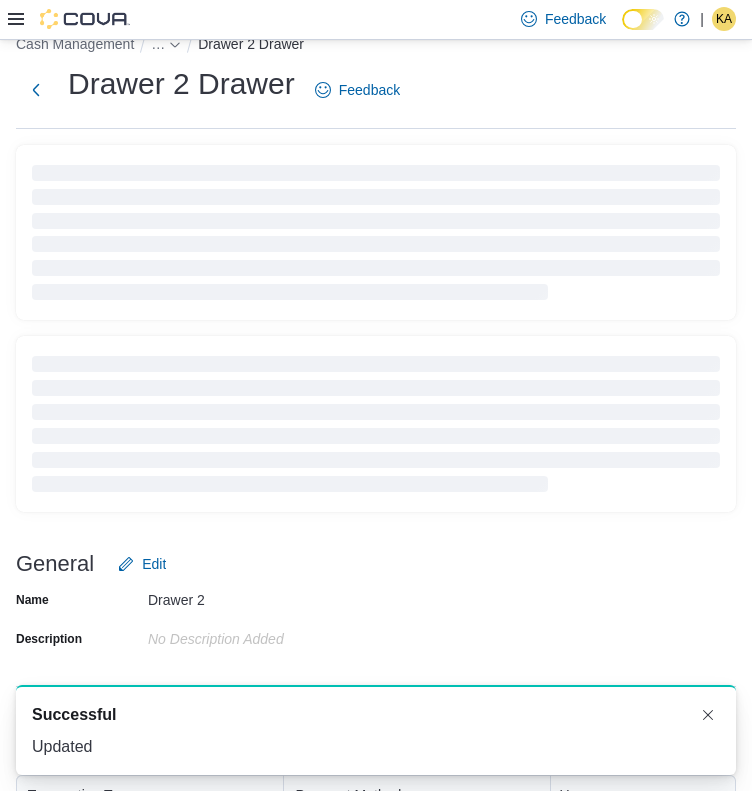 scroll, scrollTop: 0, scrollLeft: 0, axis: both 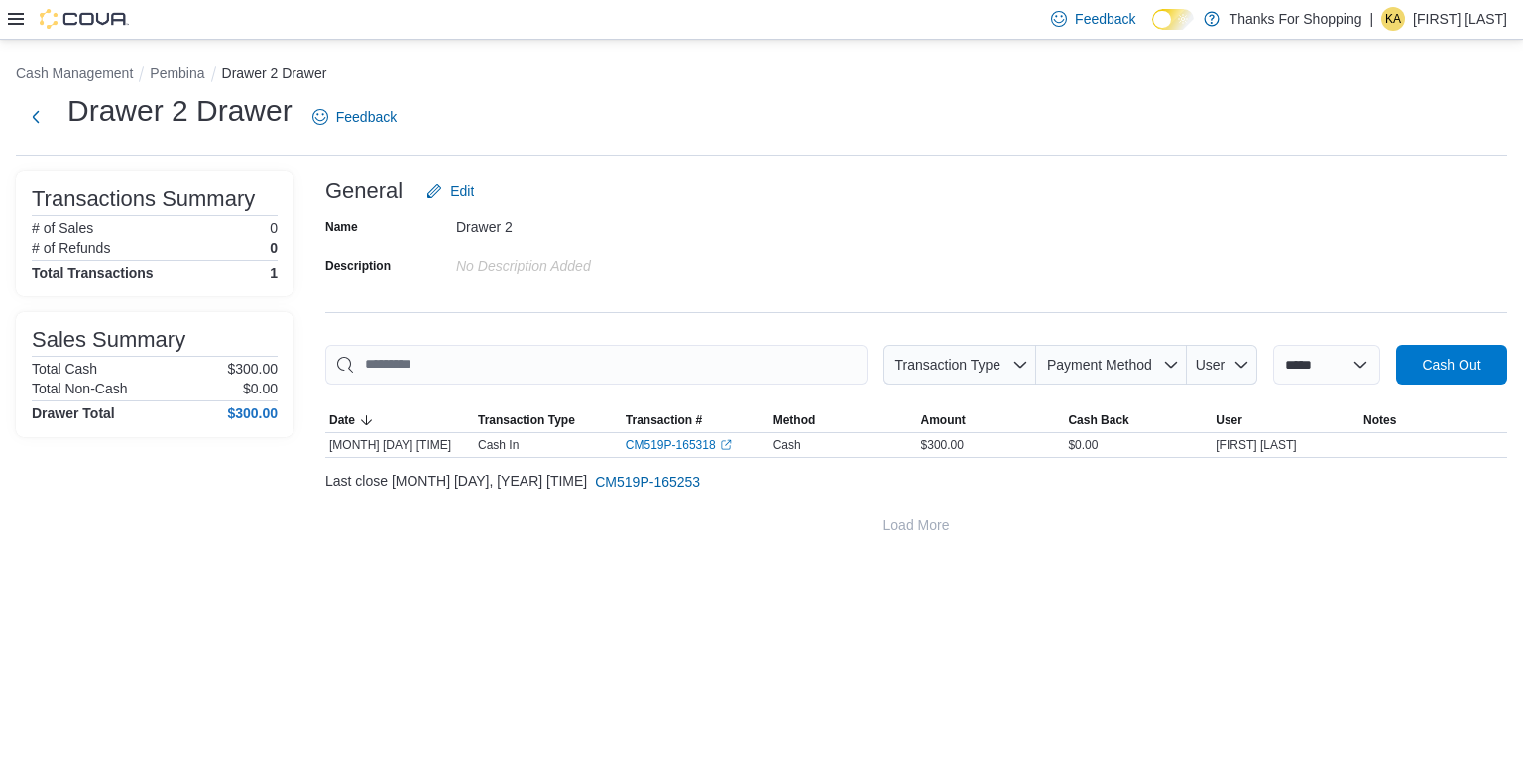 click 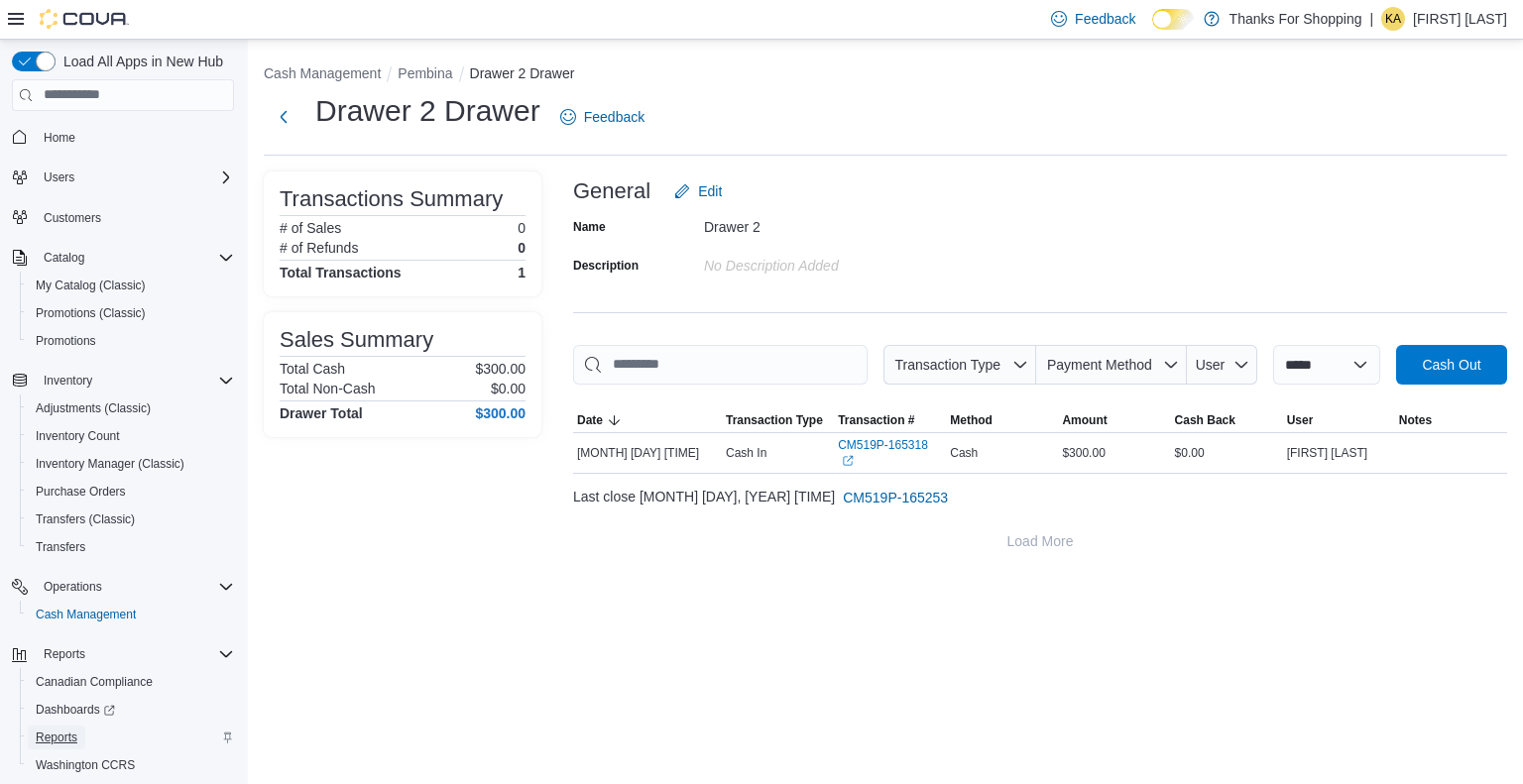 click on "Reports" at bounding box center (57, 737) 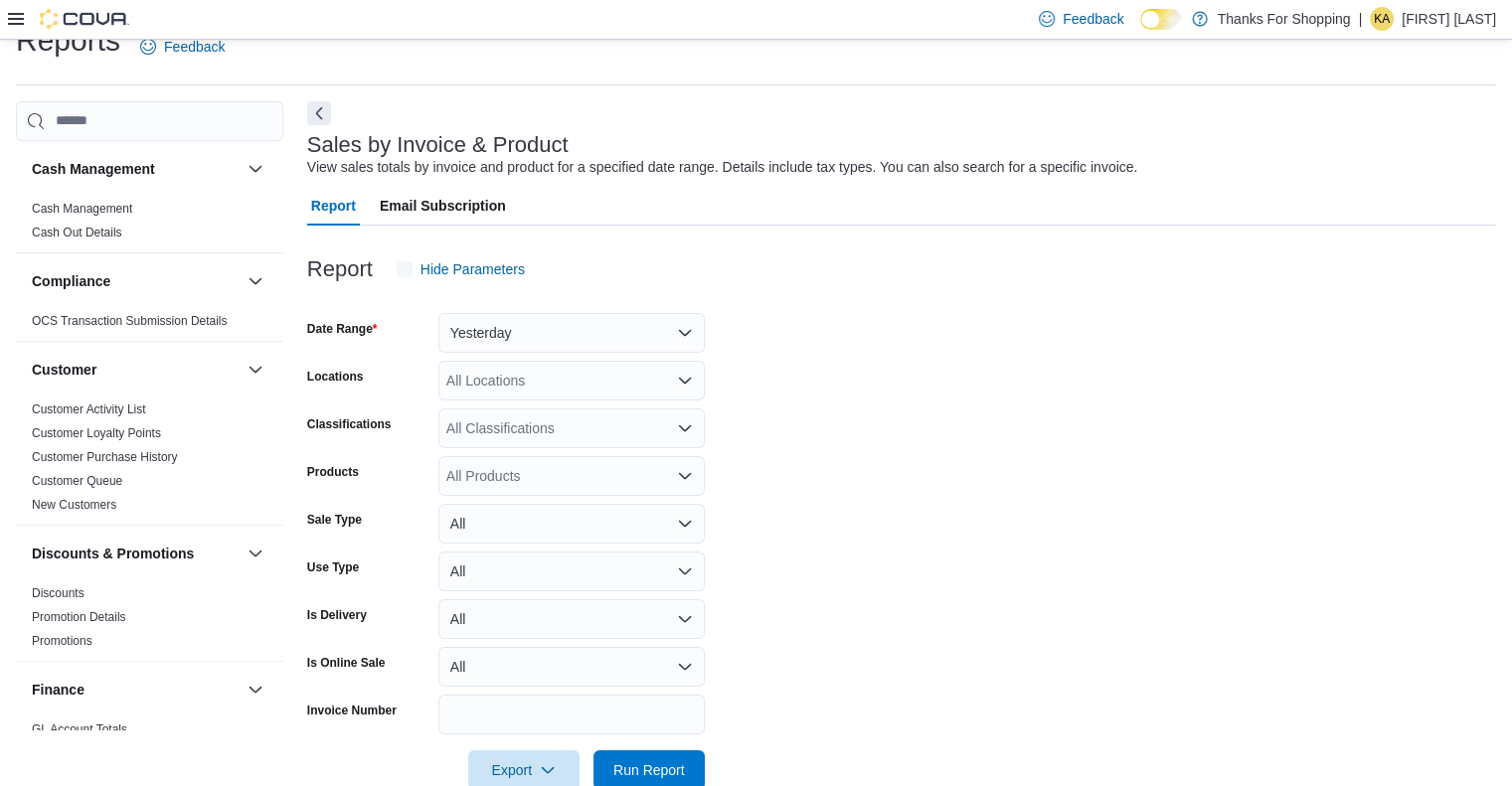 scroll, scrollTop: 46, scrollLeft: 0, axis: vertical 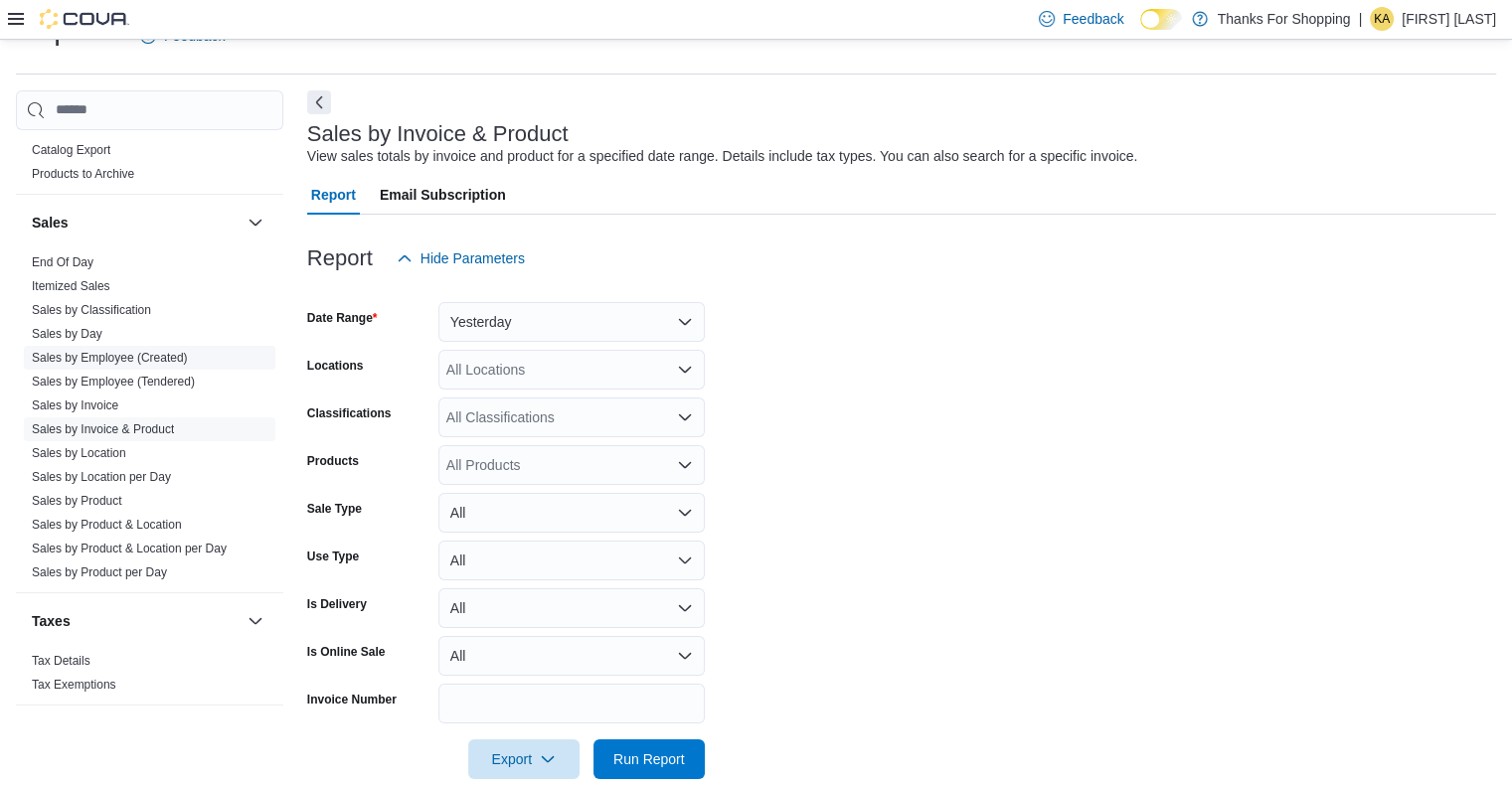 click on "Sales by Employee (Created)" at bounding box center [109, 358] 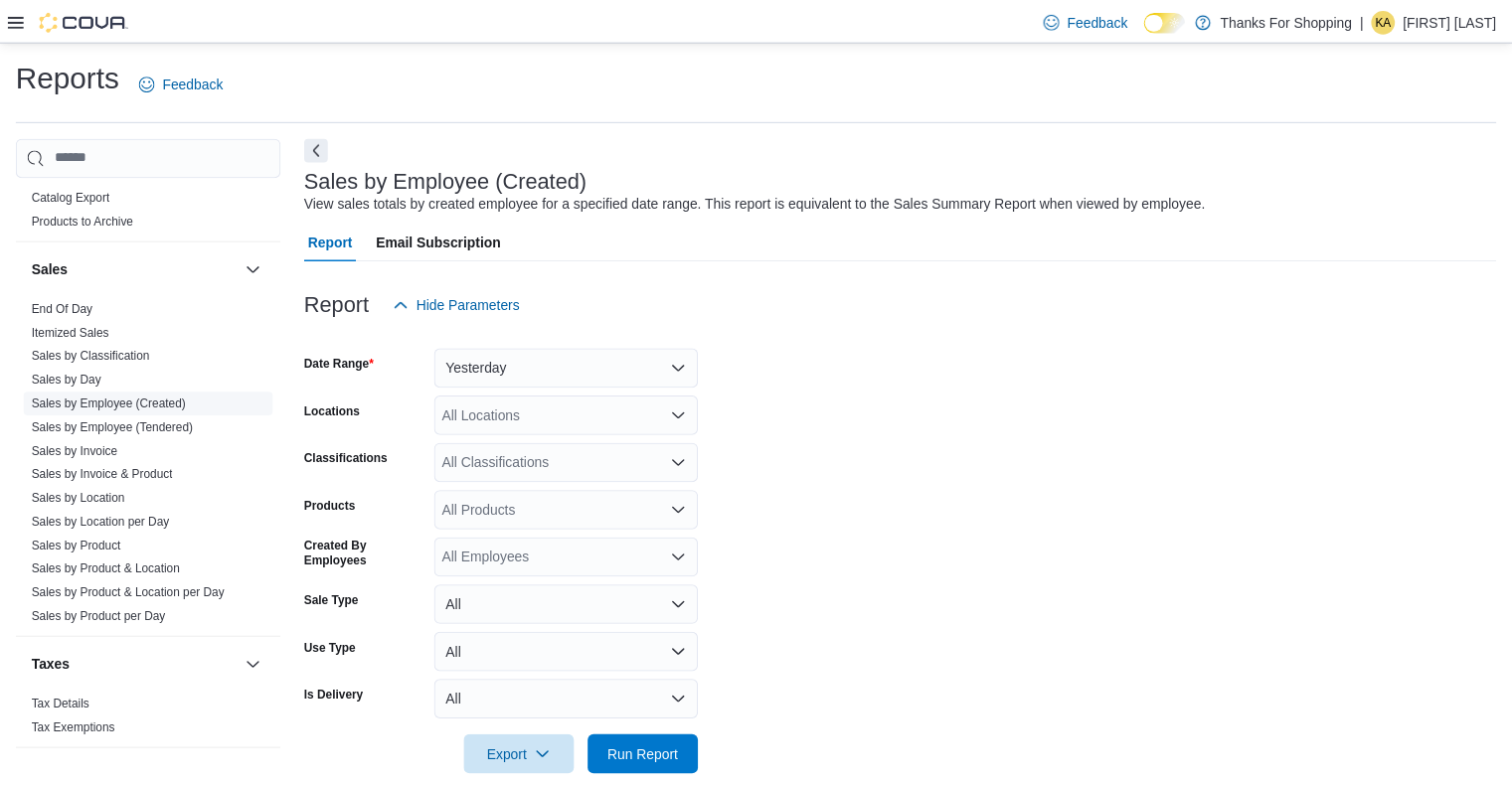 scroll, scrollTop: 30, scrollLeft: 0, axis: vertical 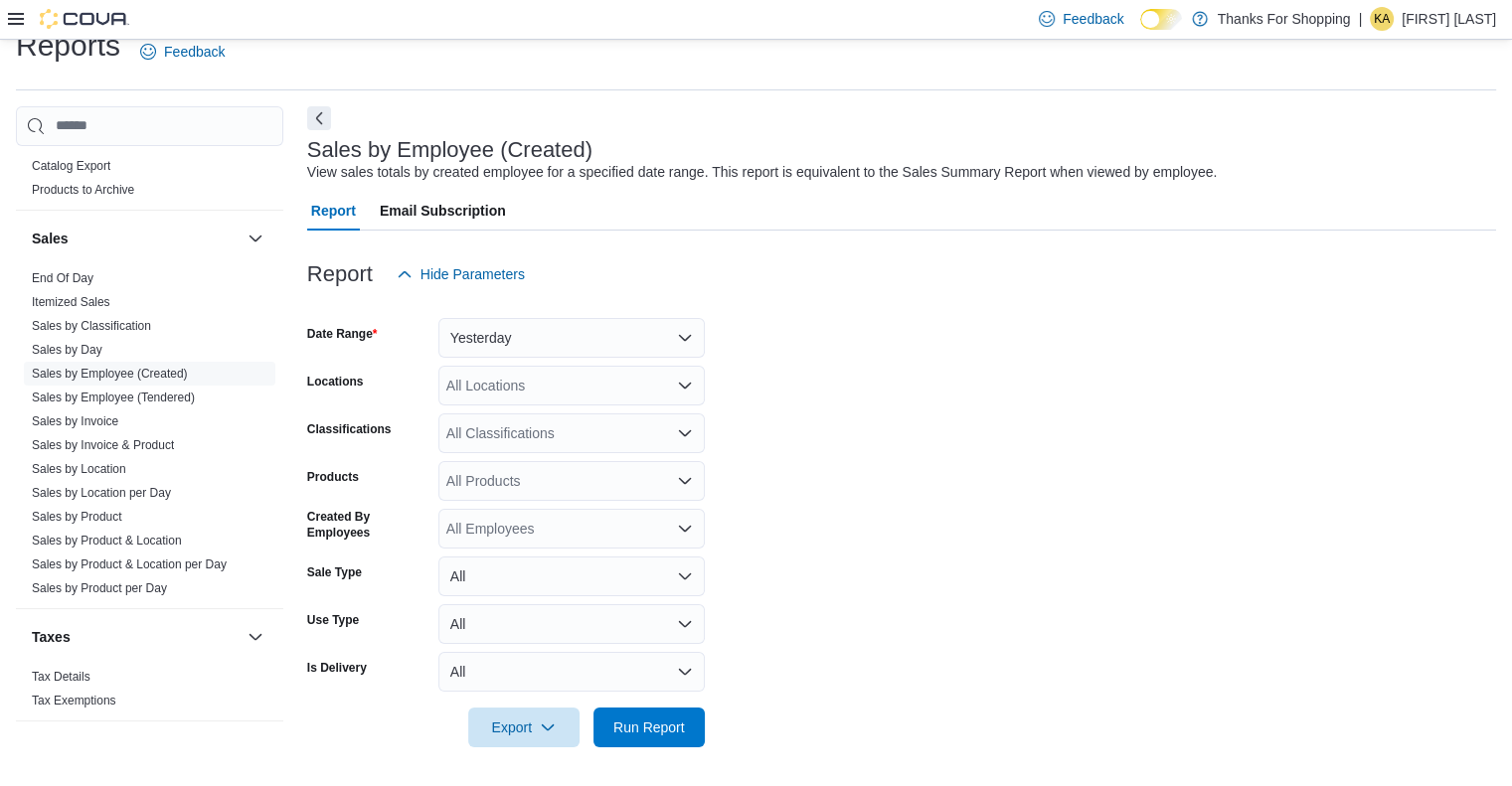 click on "All Locations" at bounding box center (572, 386) 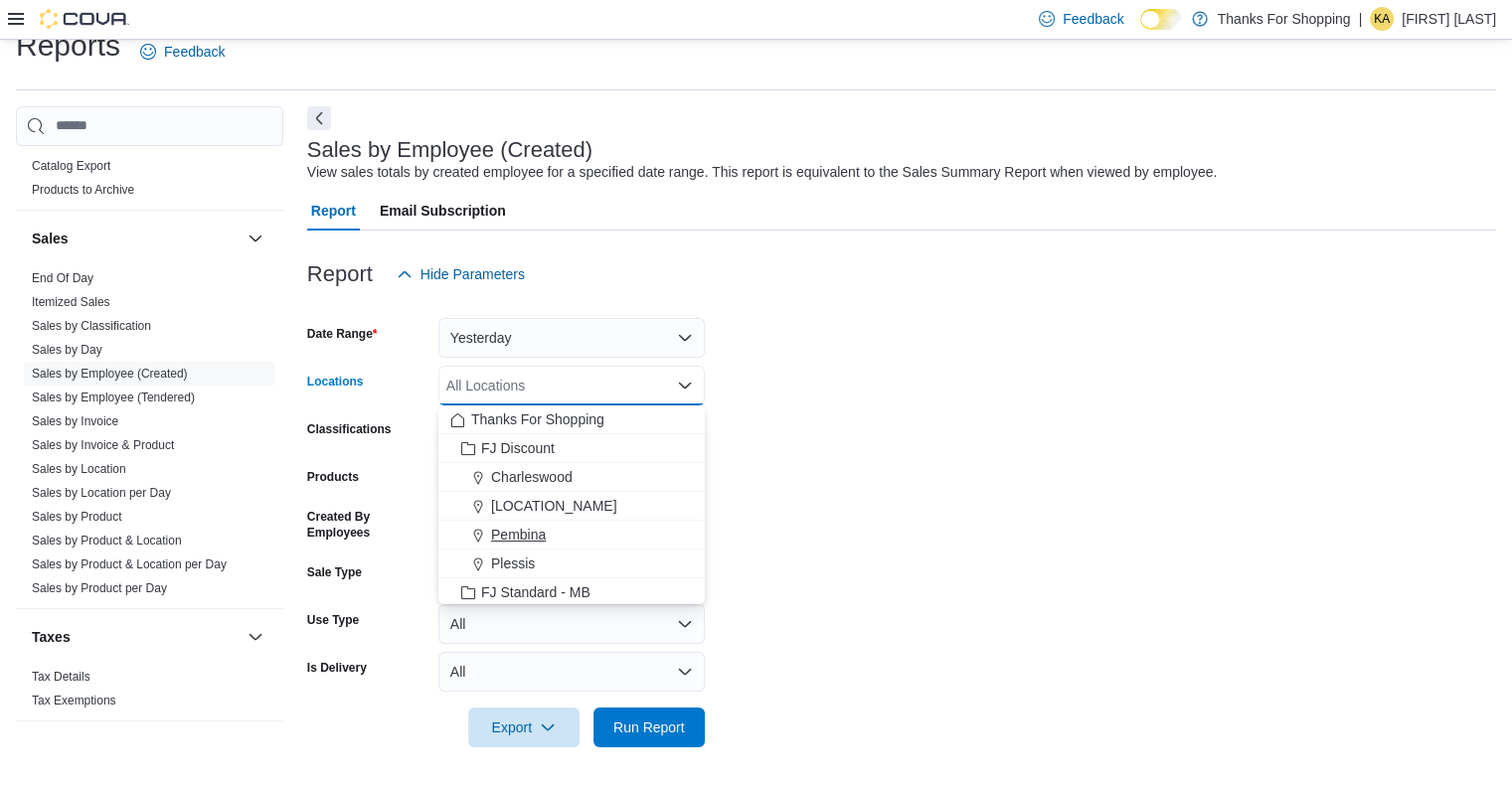 click on "Pembina" at bounding box center [518, 535] 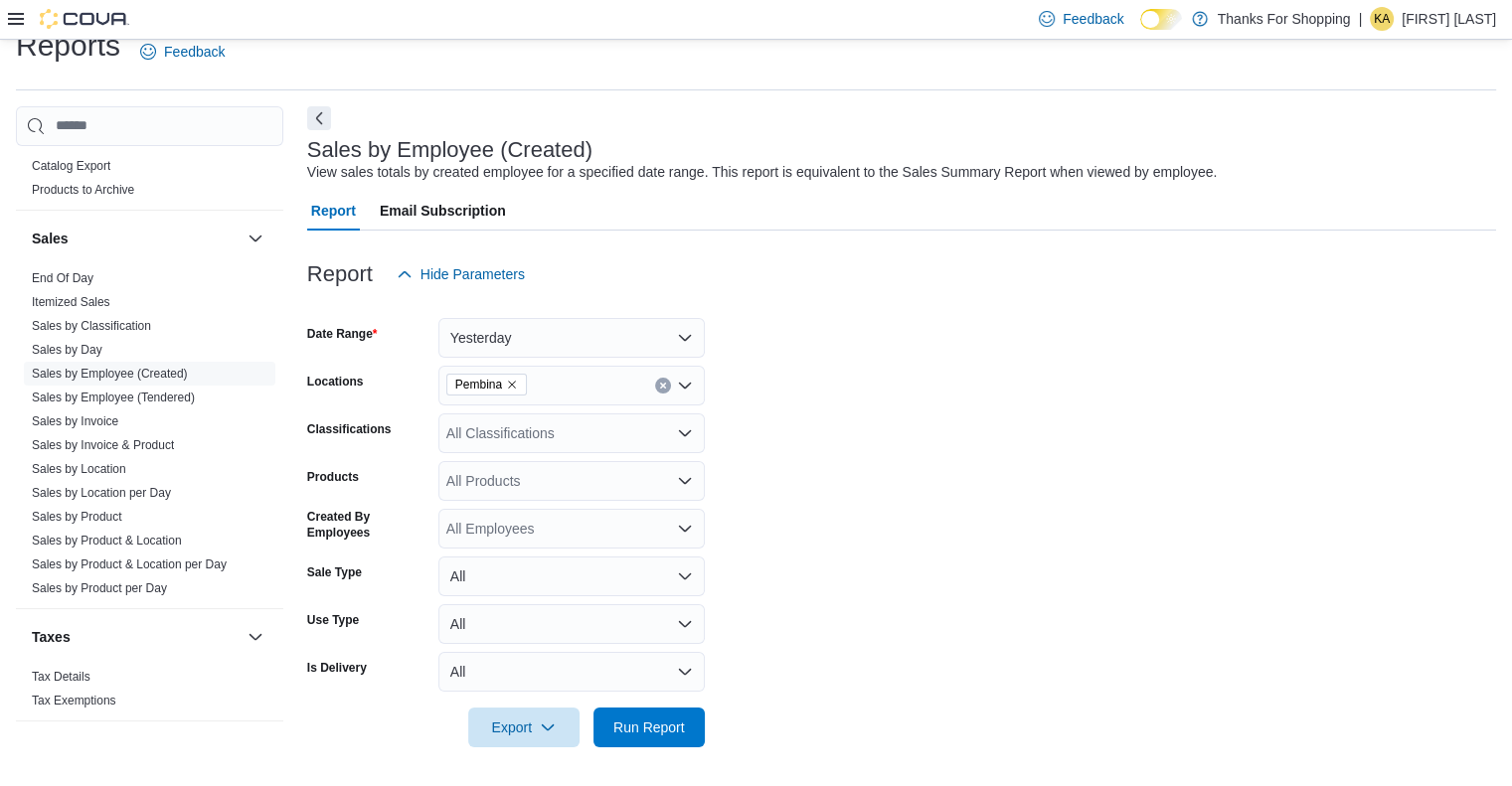 click on "Date Range Yesterday Locations [LOCATION_NAME] Classifications All Classifications Products All Products Created By Employees All Employees Sale Type All Use Type All Is Delivery All Export  Run Report" at bounding box center (902, 521) 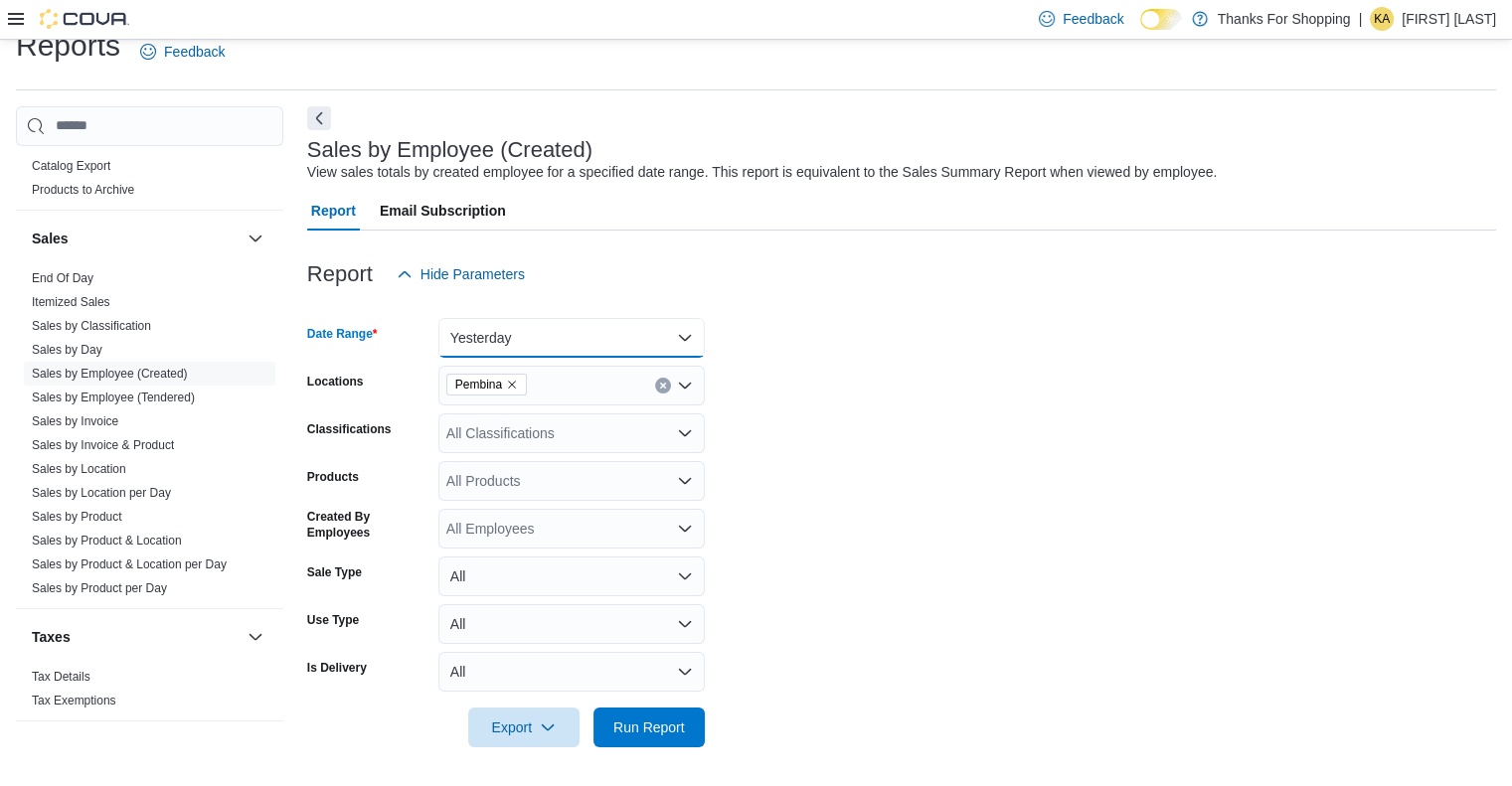 click on "Yesterday" at bounding box center [572, 338] 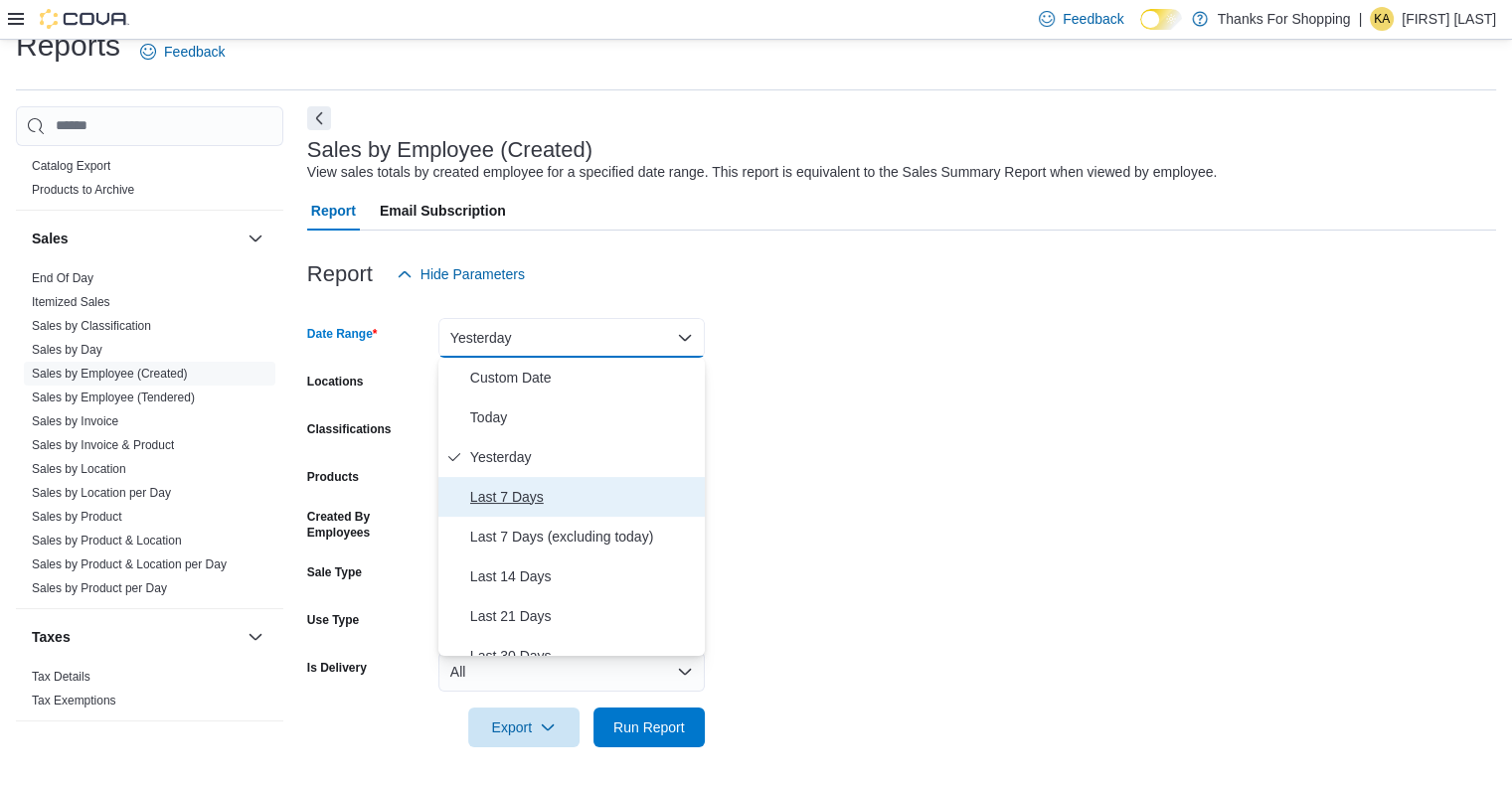click on "Last 7 Days" at bounding box center [572, 497] 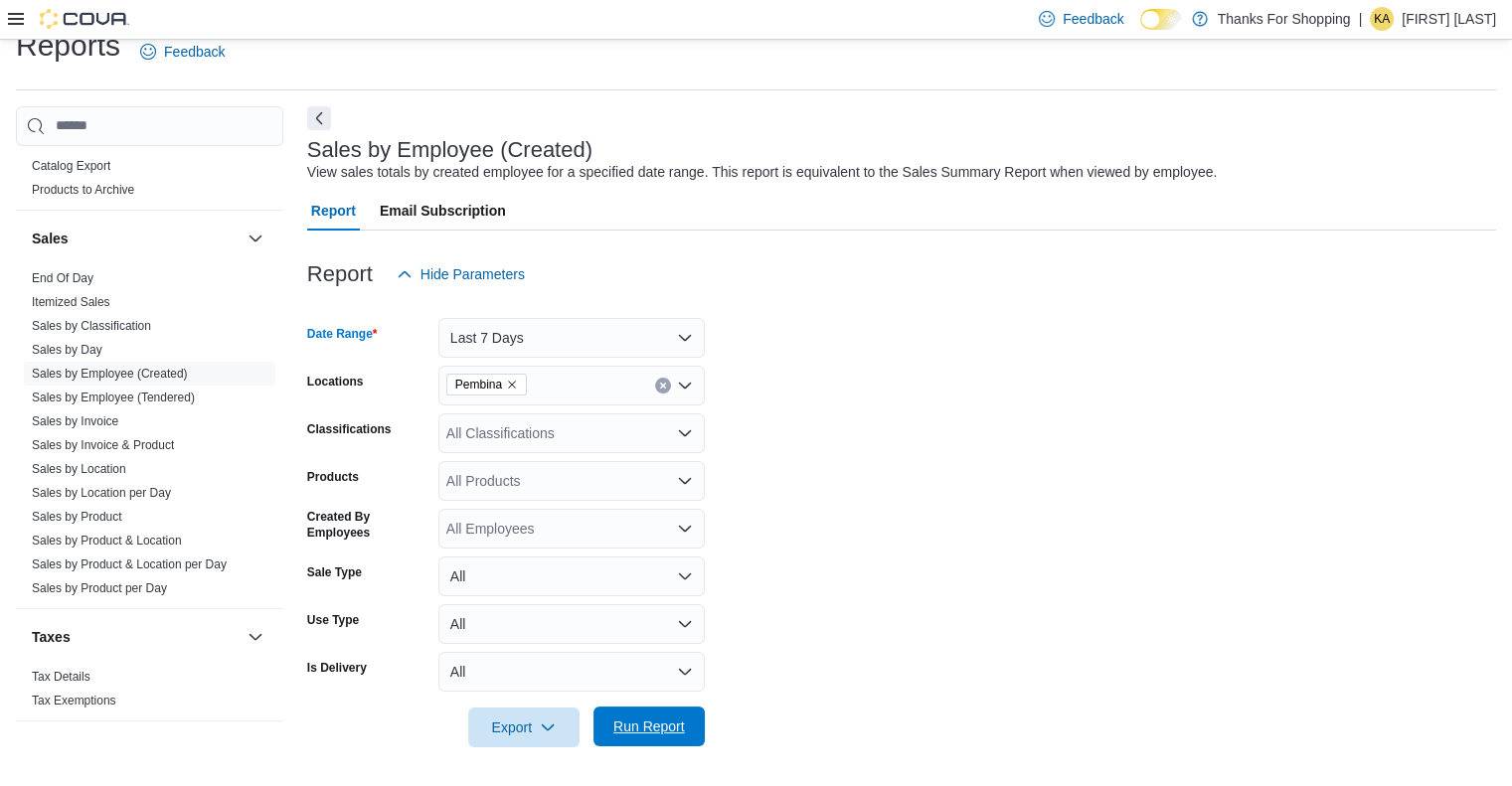 click on "Run Report" at bounding box center (649, 726) 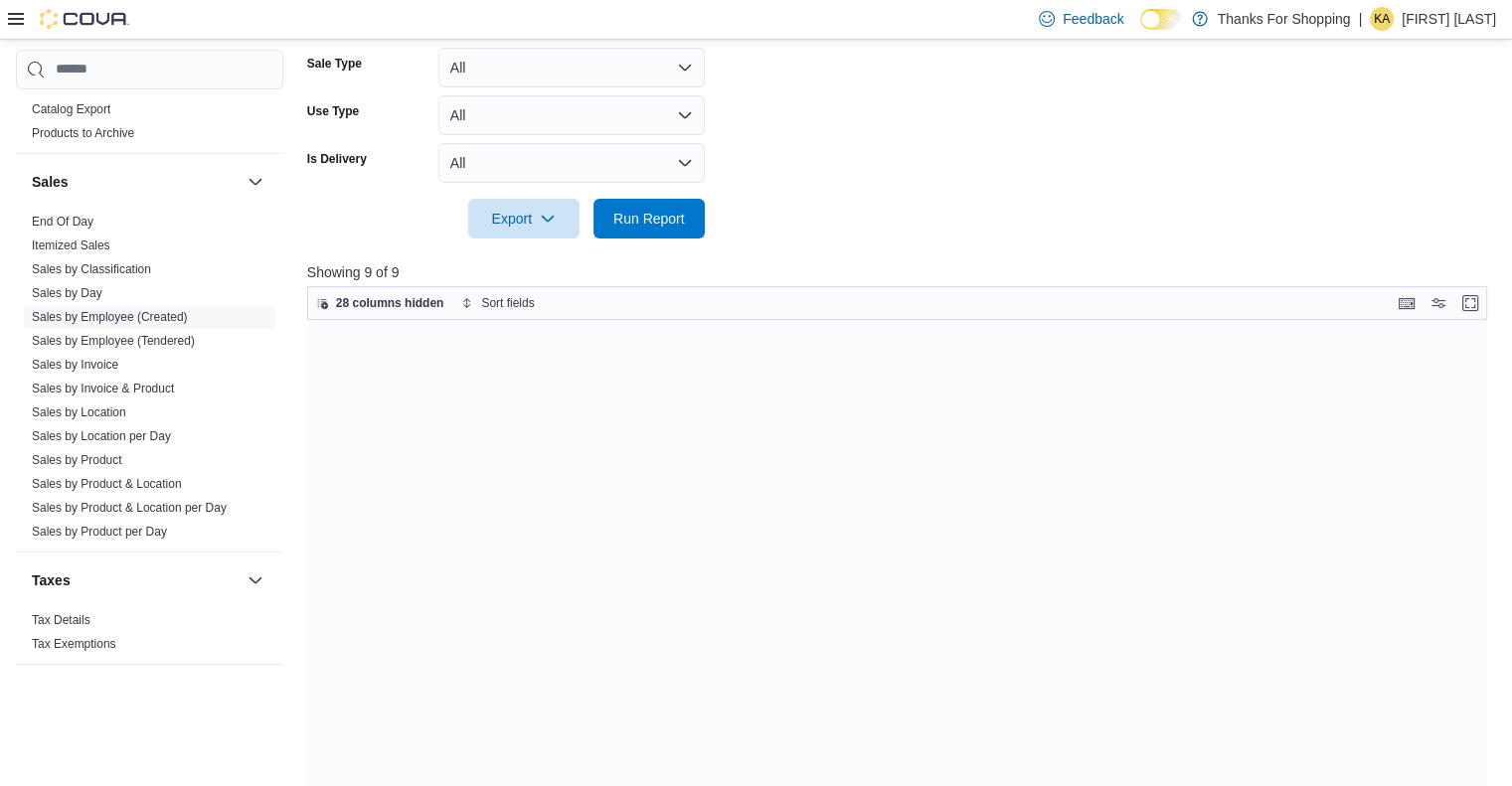 scroll, scrollTop: 91, scrollLeft: 0, axis: vertical 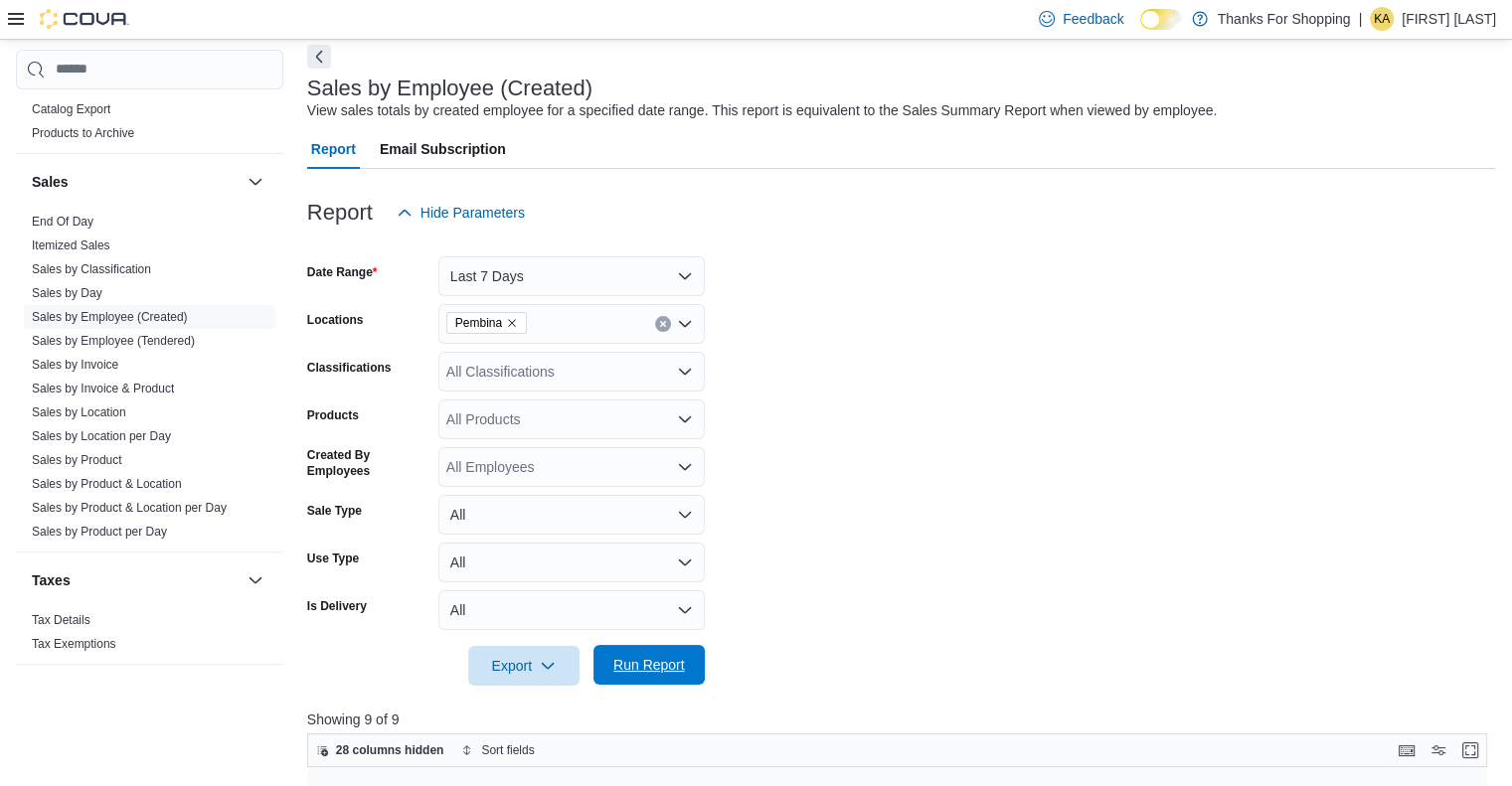 click on "Run Report" at bounding box center [649, 665] 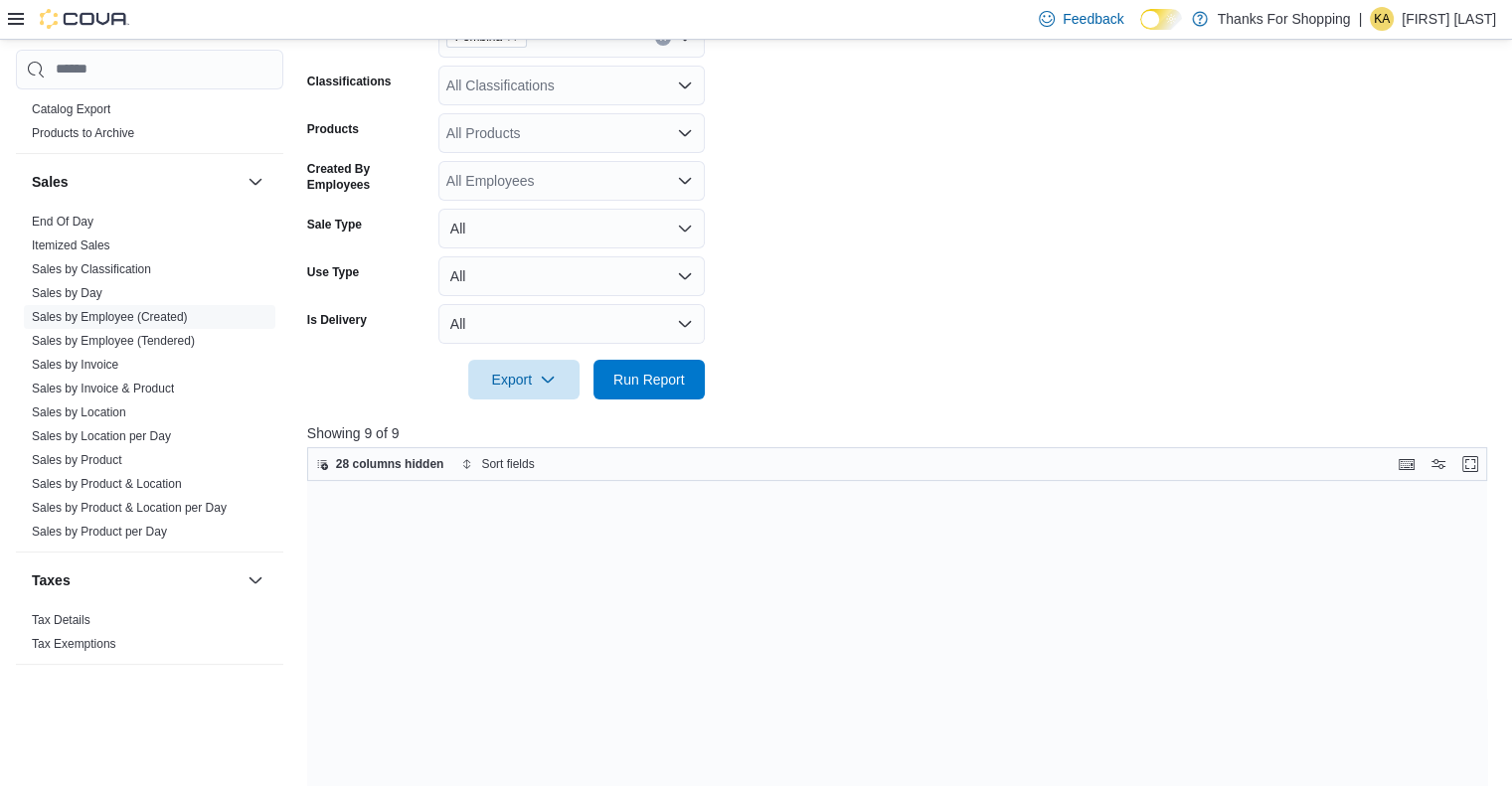 scroll, scrollTop: 381, scrollLeft: 0, axis: vertical 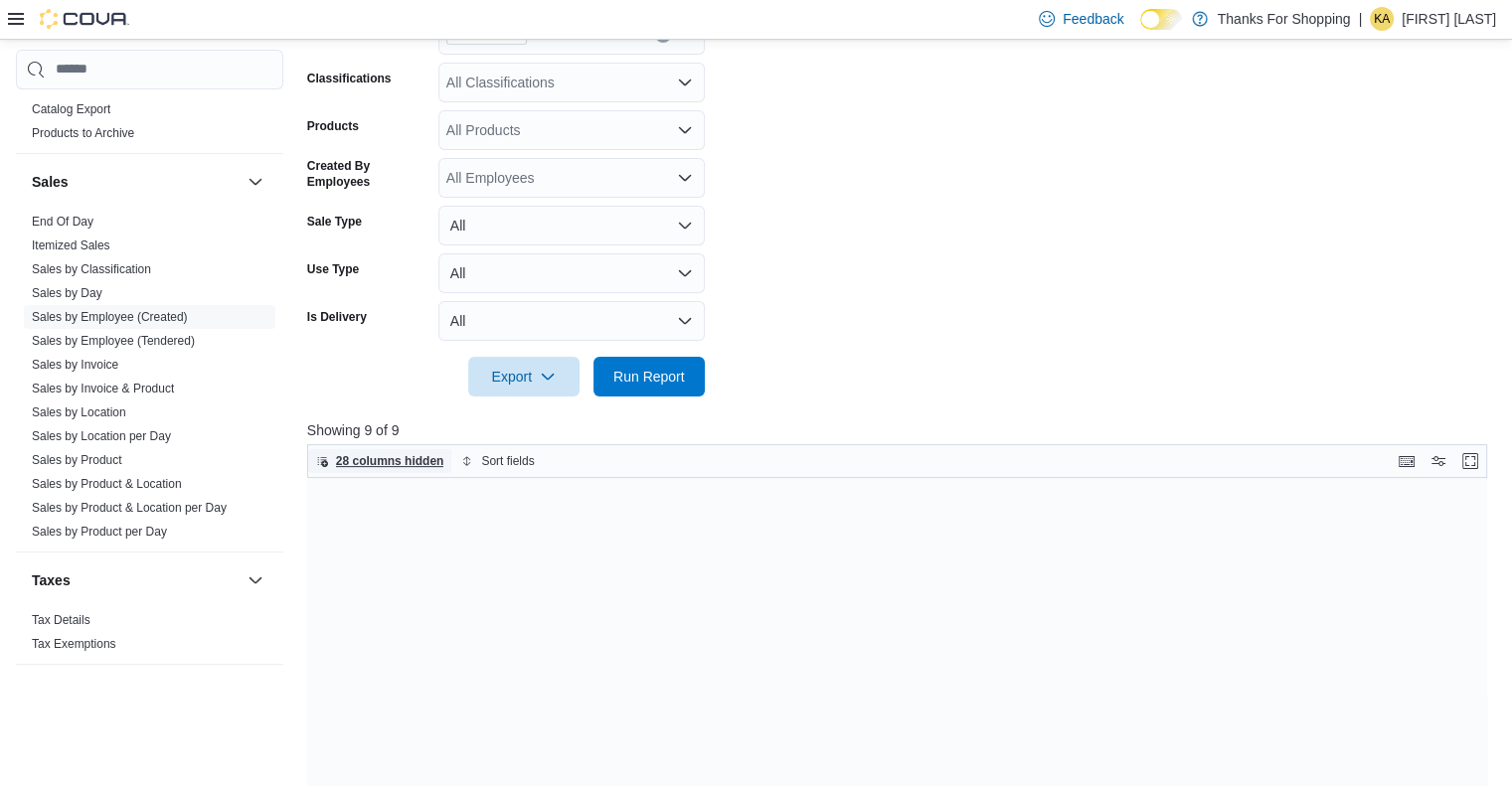 click on "28 columns hidden" at bounding box center [390, 461] 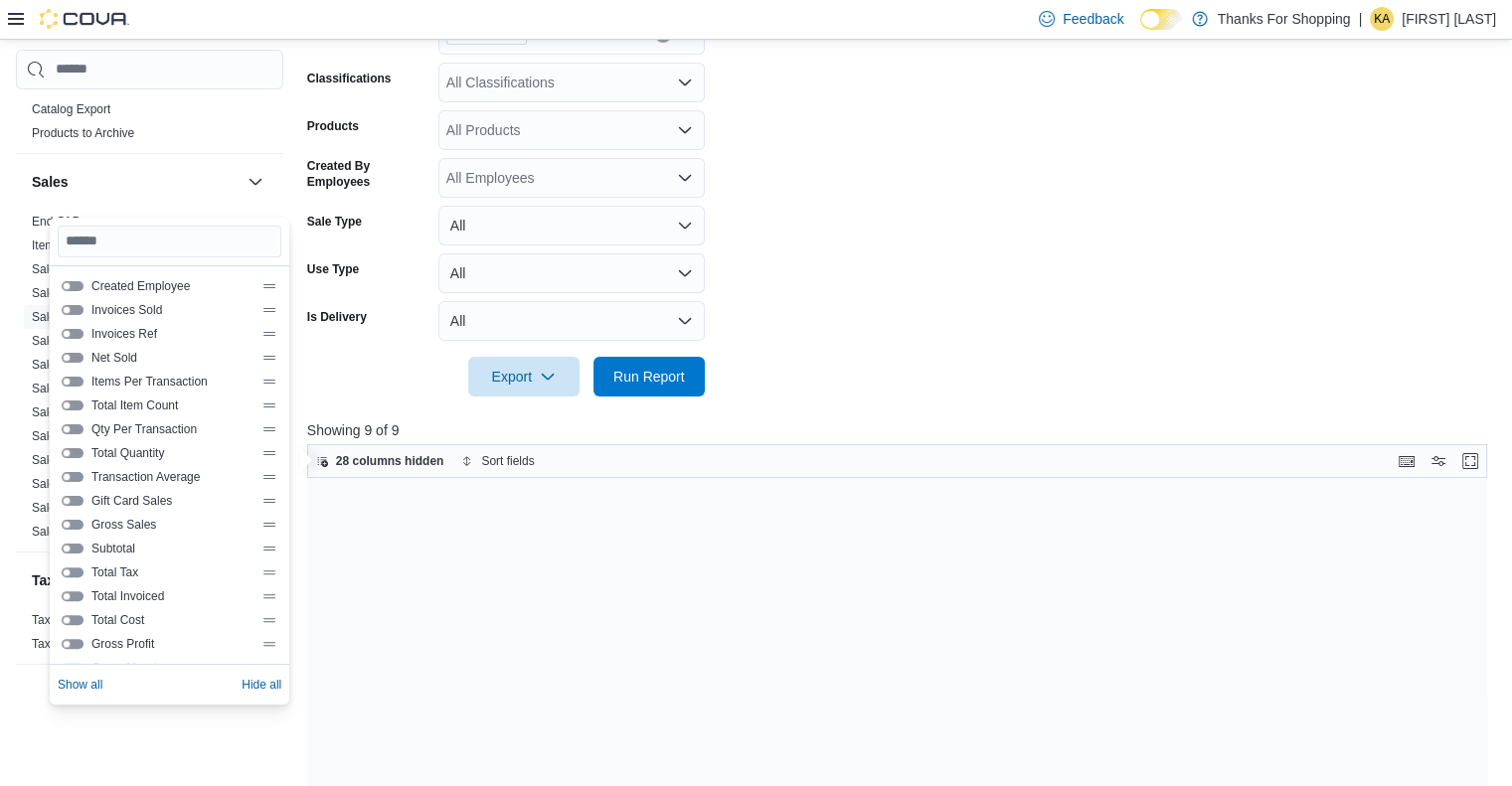 click on "Created Employee" at bounding box center [169, 286] 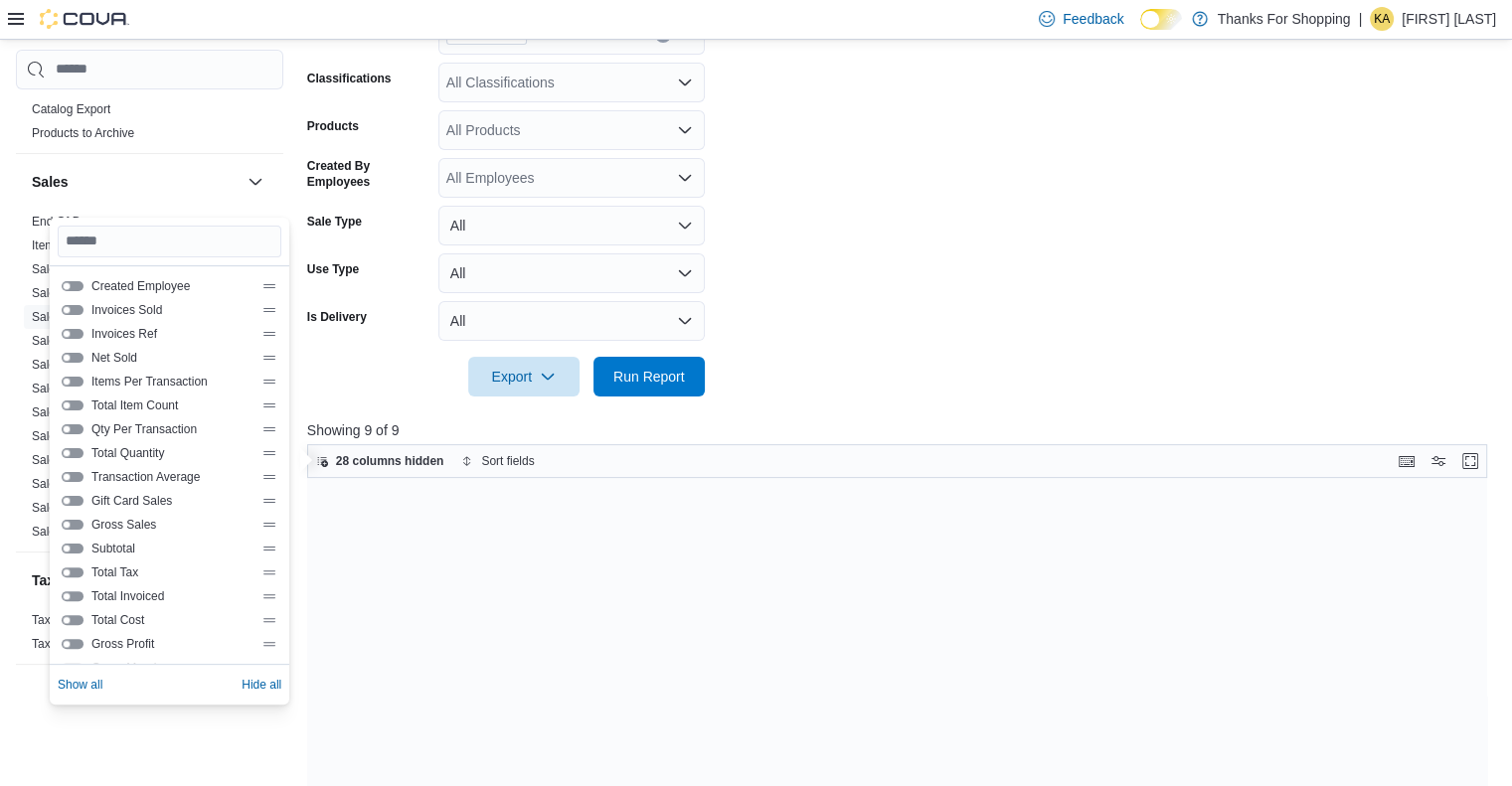 click at bounding box center [73, 286] 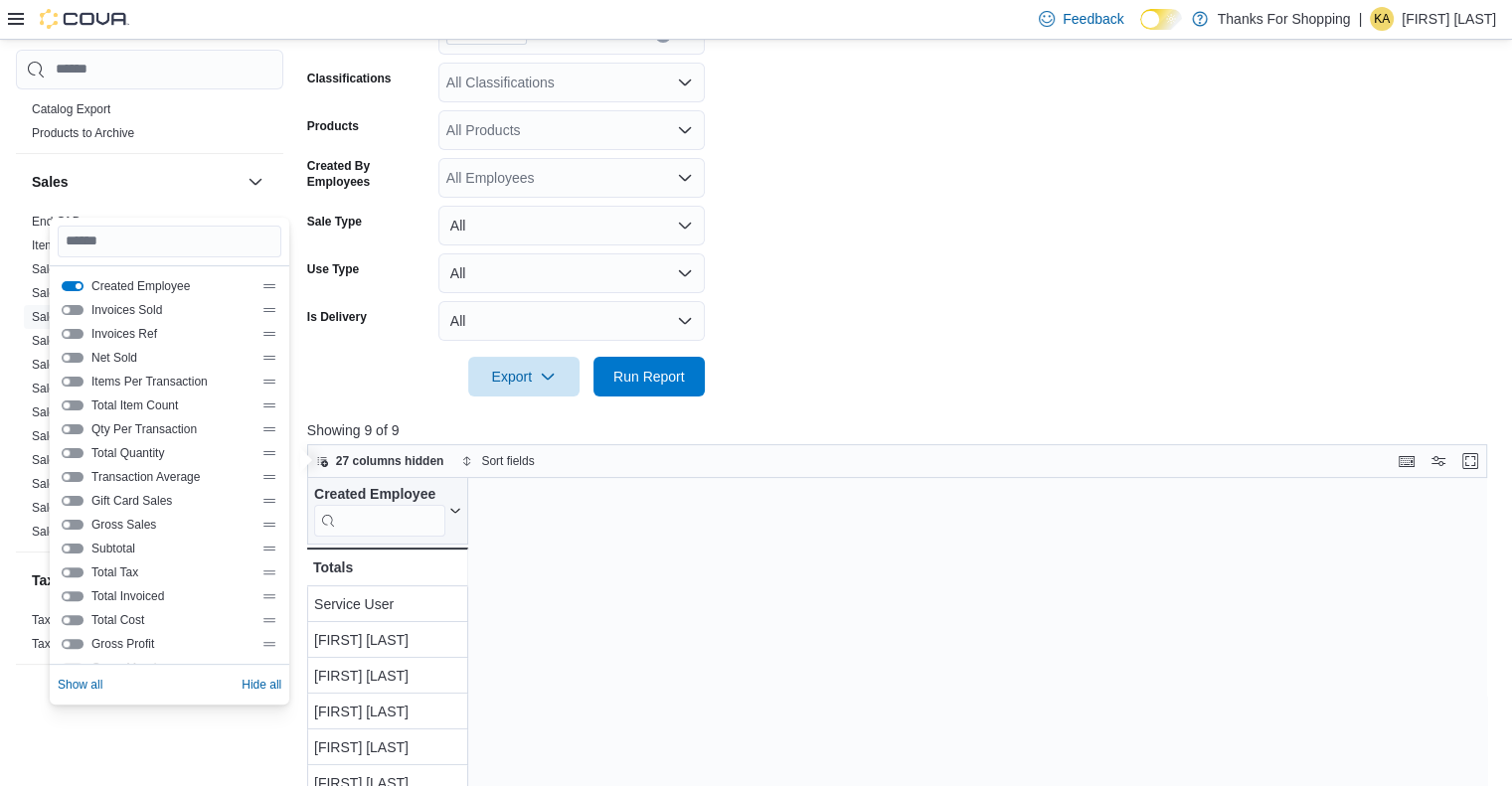 click at bounding box center (73, 310) 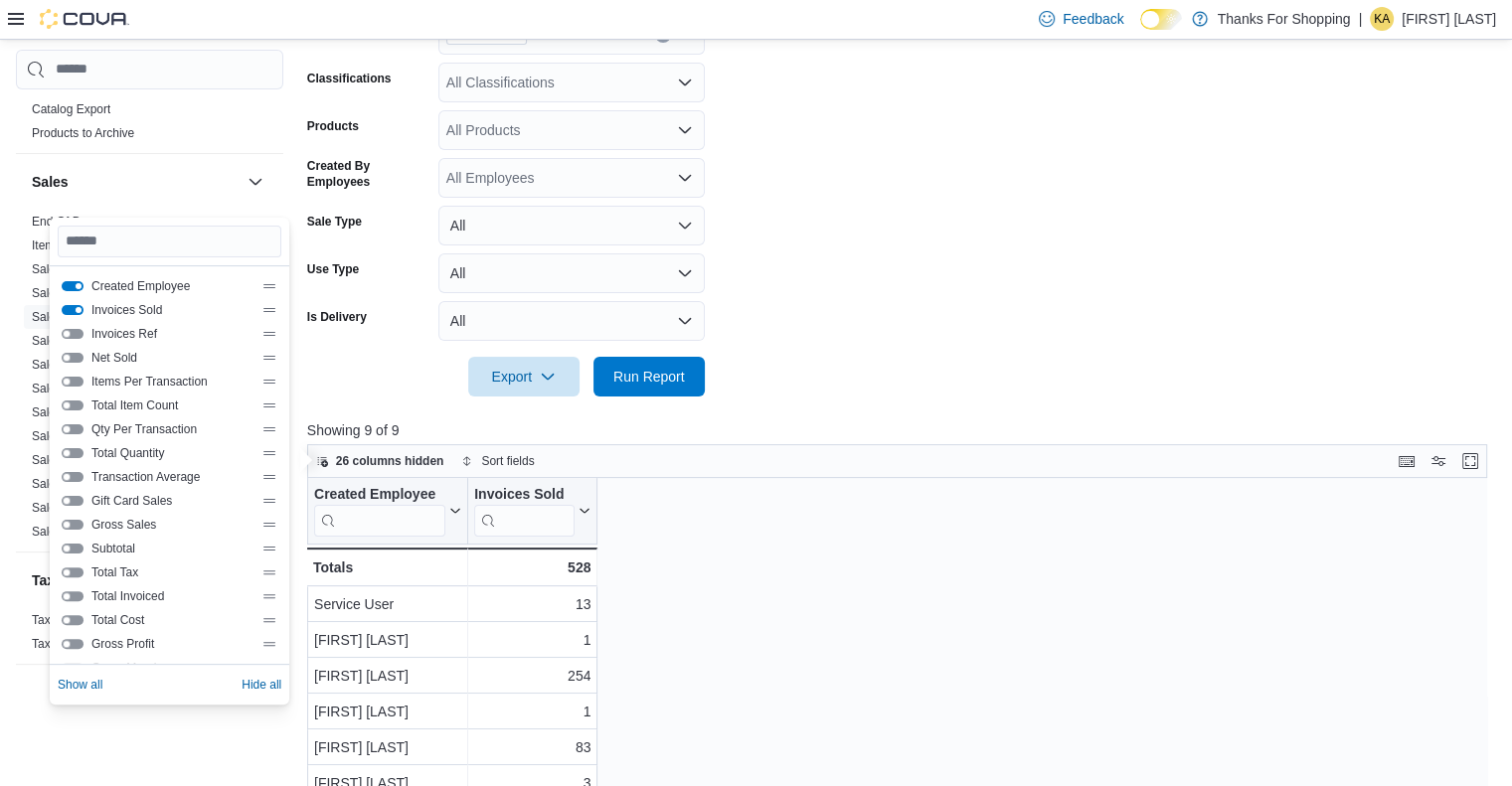 click at bounding box center [73, 429] 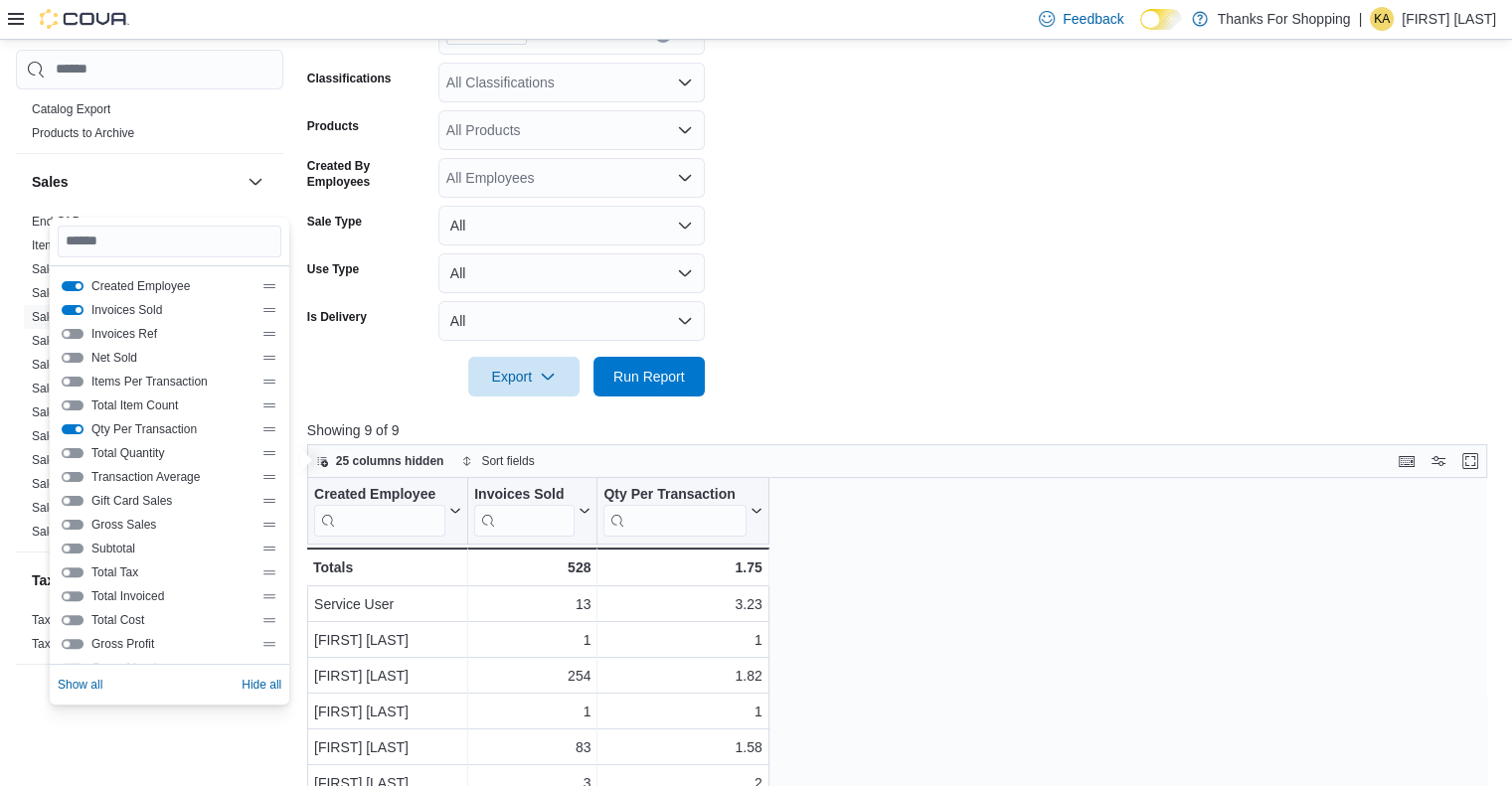 click at bounding box center (73, 477) 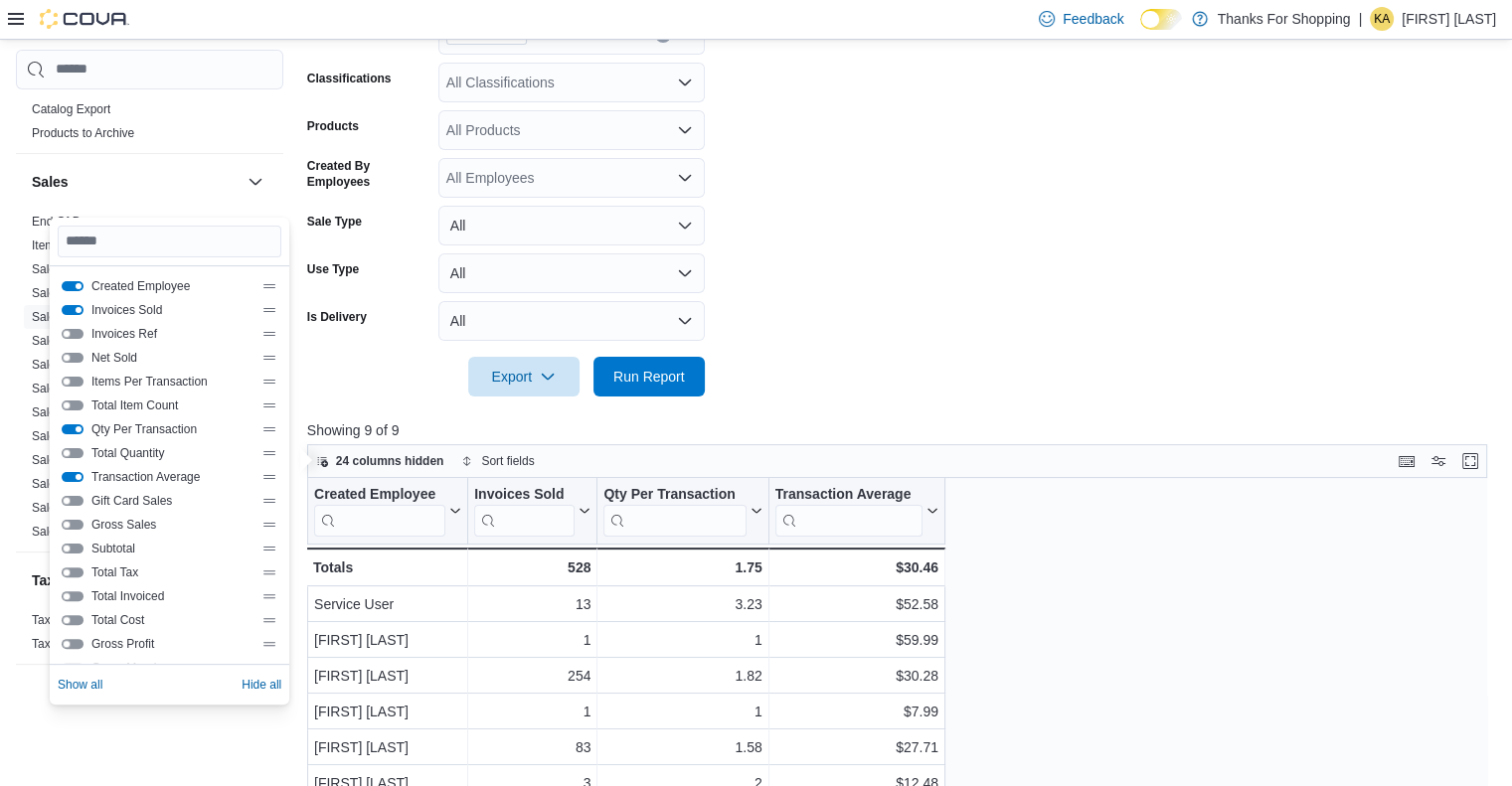 click on "Date Range Last 7 Days Locations [LOCATION_NAME] Classifications All Classifications Products All Products Created By Employees All Employees Sale Type All Use Type All Is Delivery All Export  Run Report" at bounding box center (902, 170) 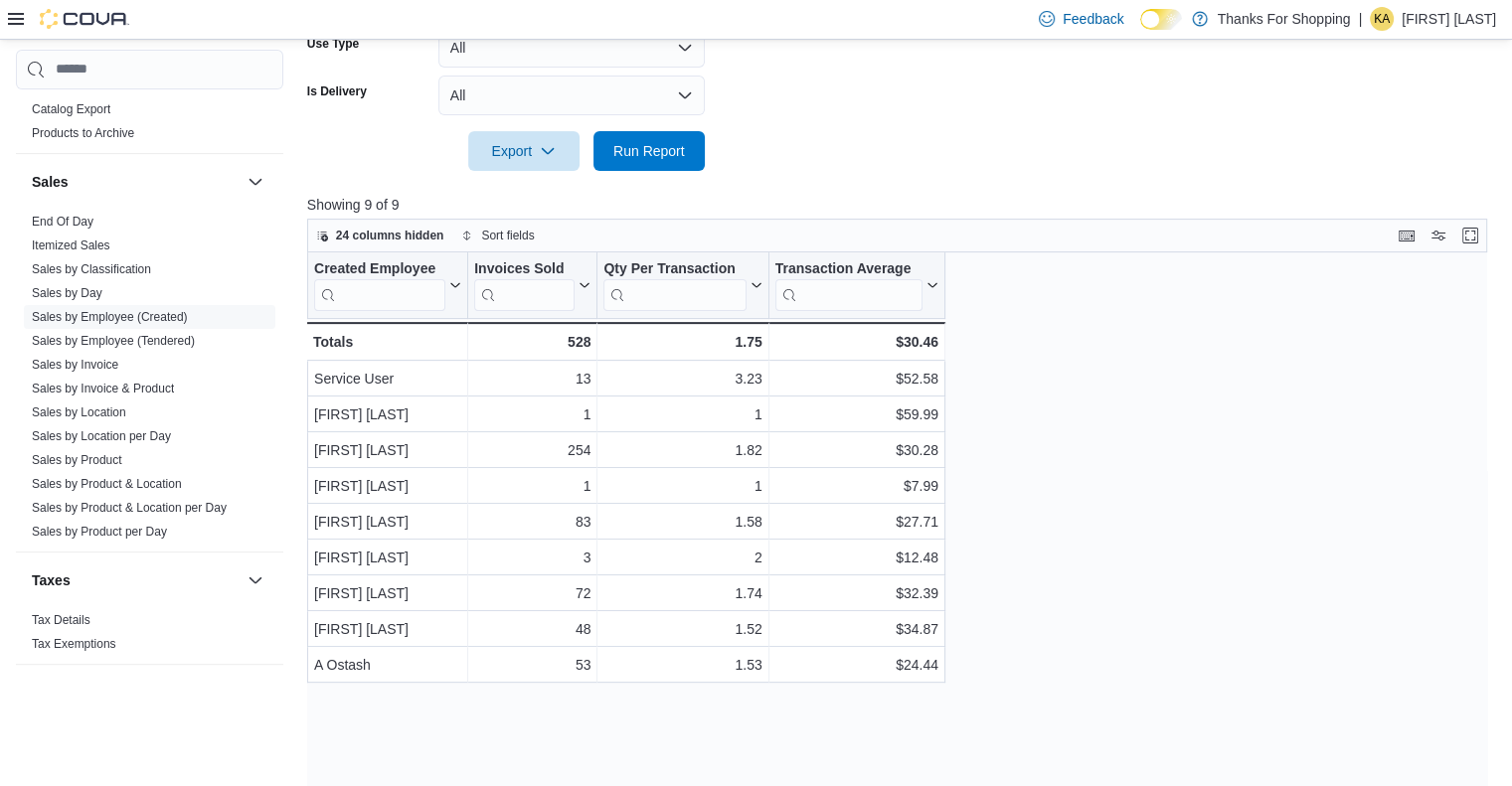 scroll, scrollTop: 604, scrollLeft: 0, axis: vertical 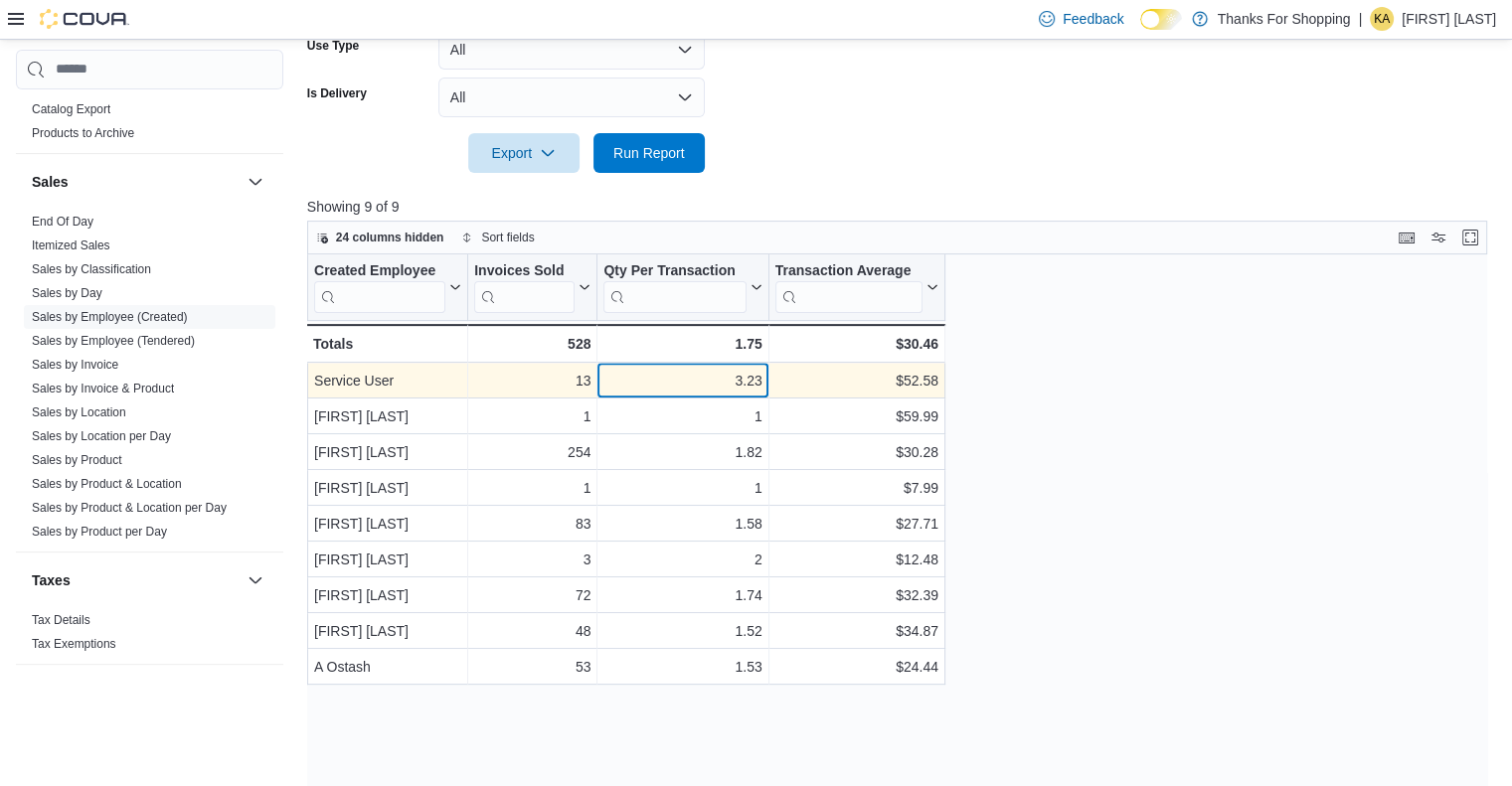 click on "3.23" at bounding box center [682, 381] 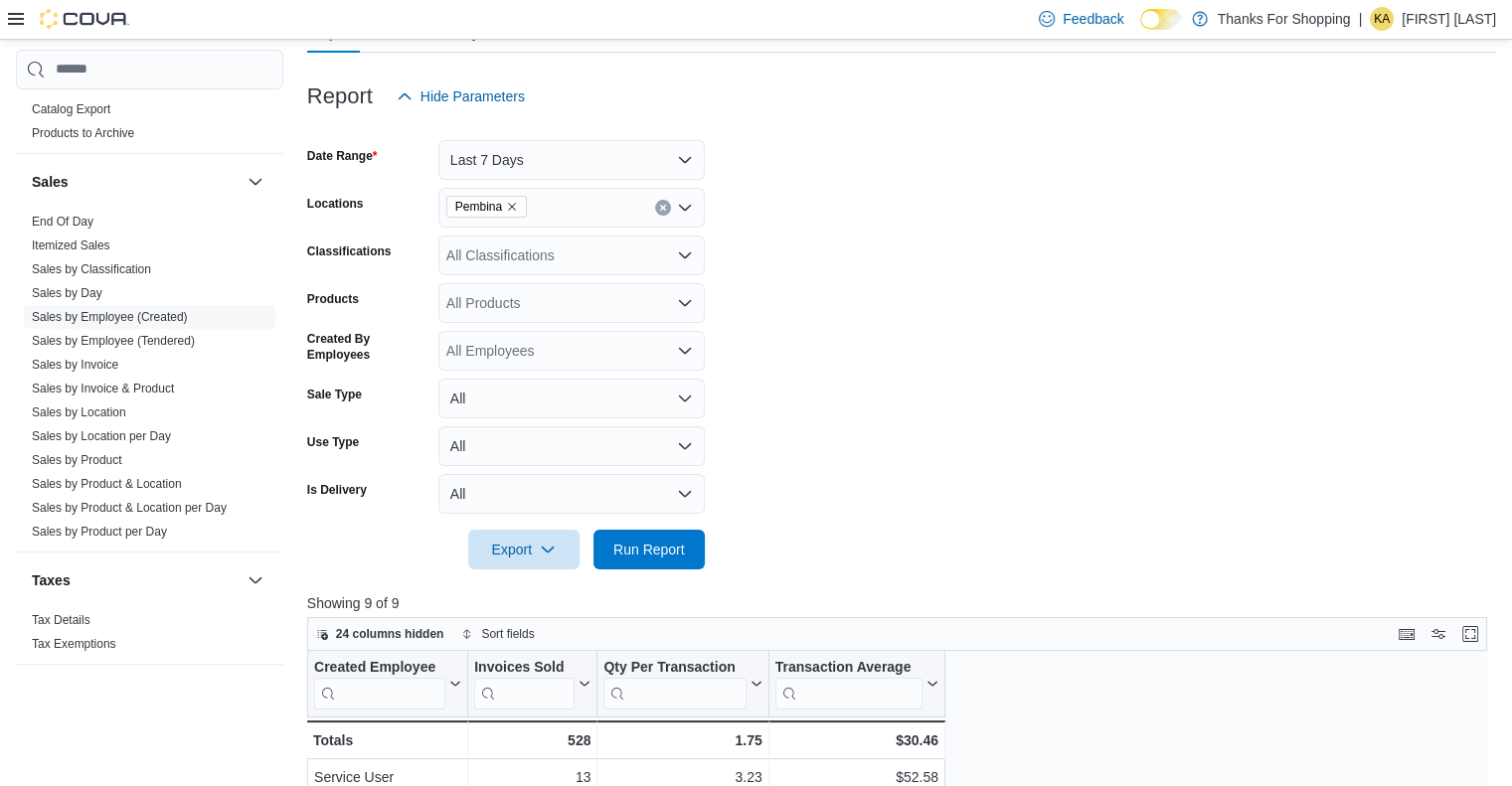 scroll, scrollTop: 205, scrollLeft: 0, axis: vertical 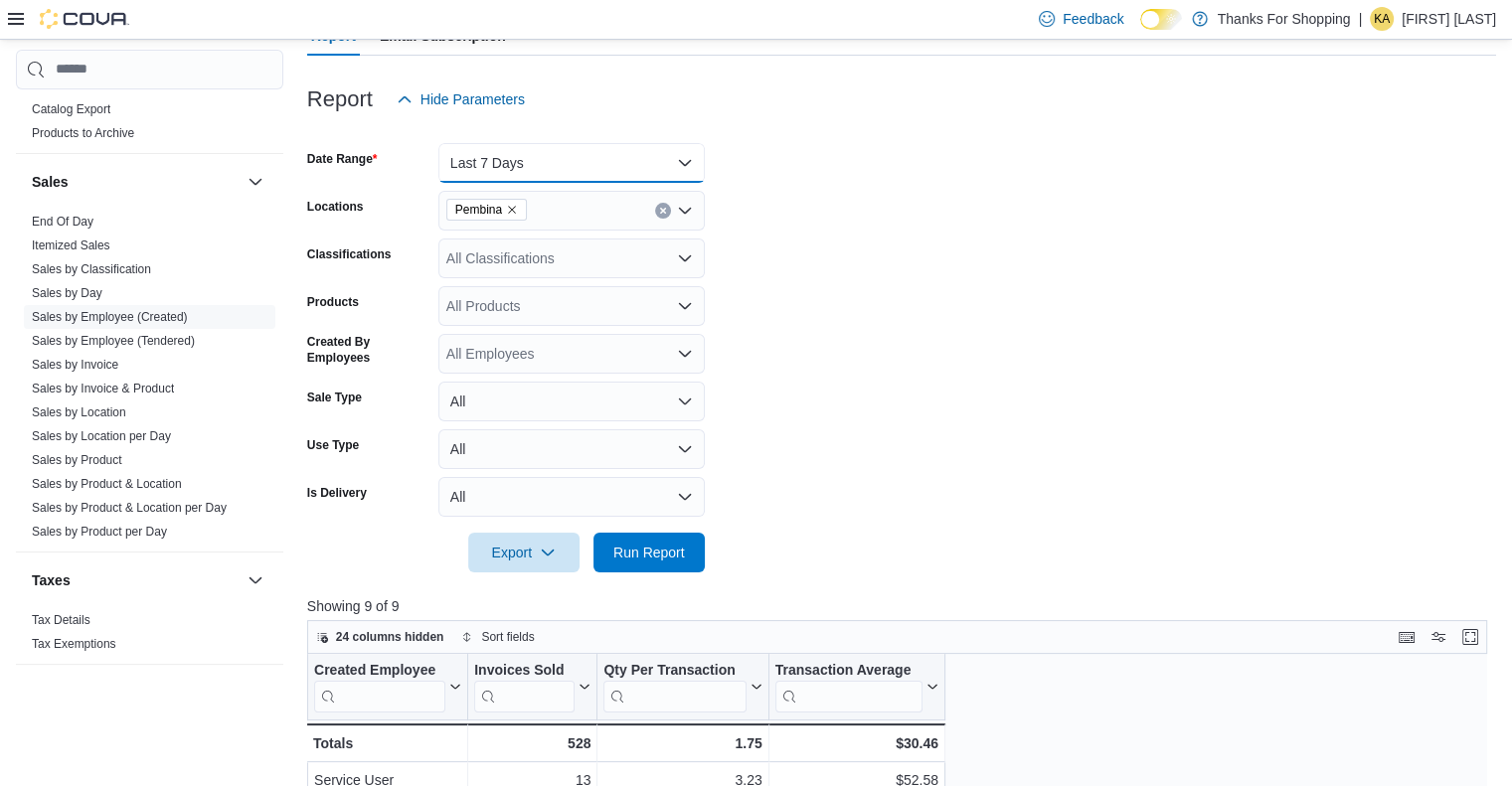 click on "Last 7 Days" at bounding box center (572, 163) 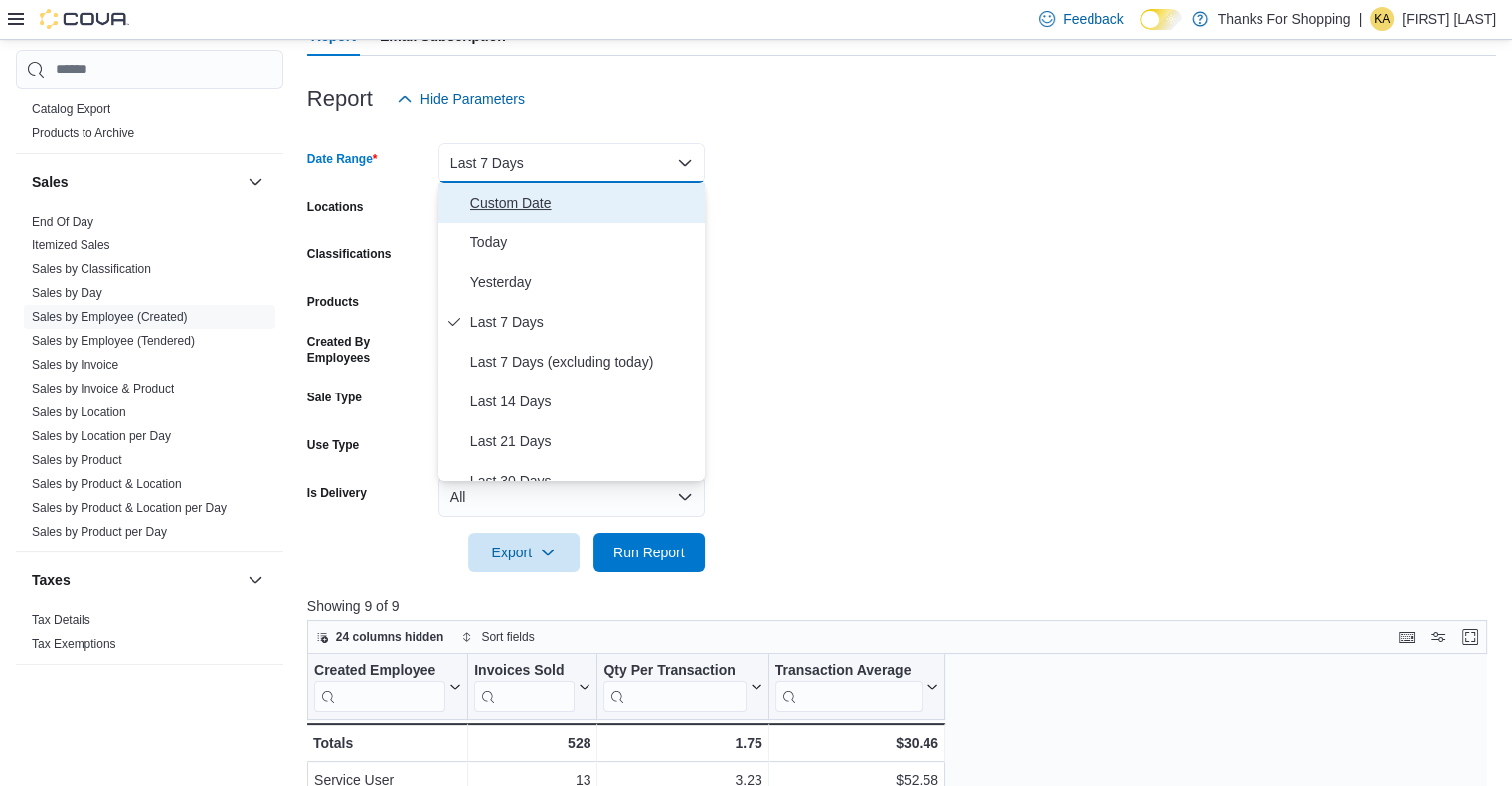 click on "Custom Date" at bounding box center [584, 203] 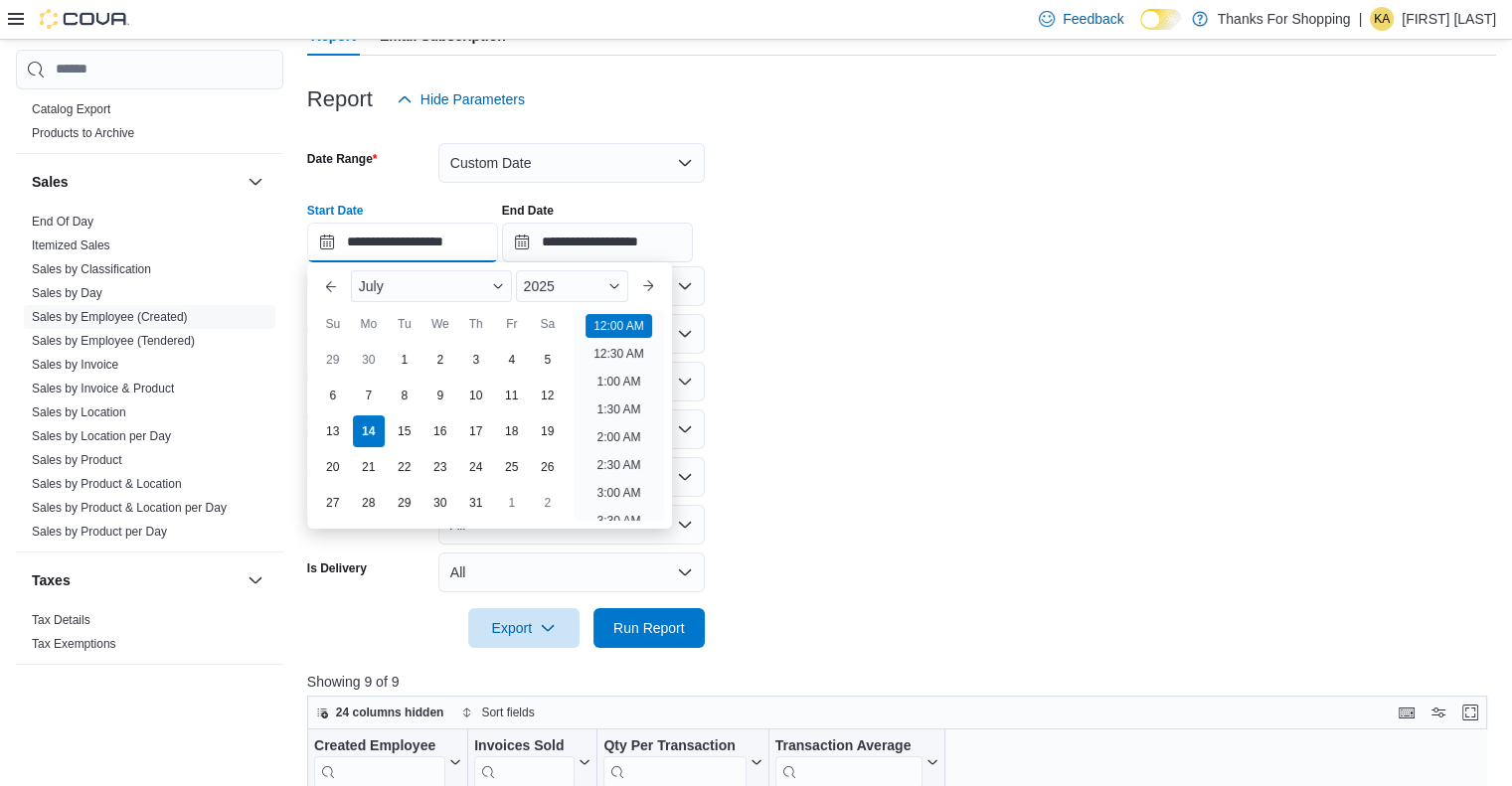 click on "**********" at bounding box center (403, 242) 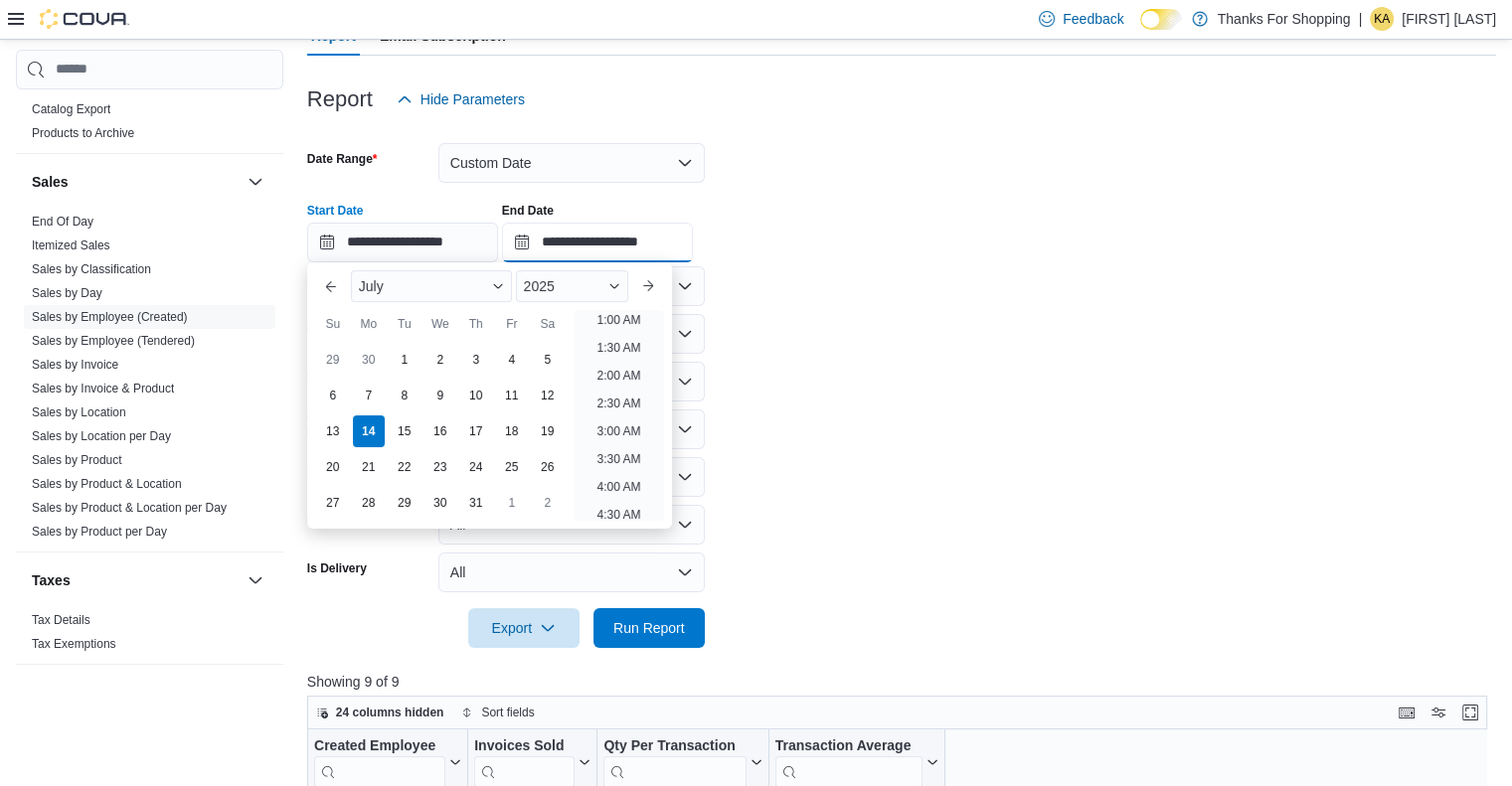 click on "**********" at bounding box center (597, 242) 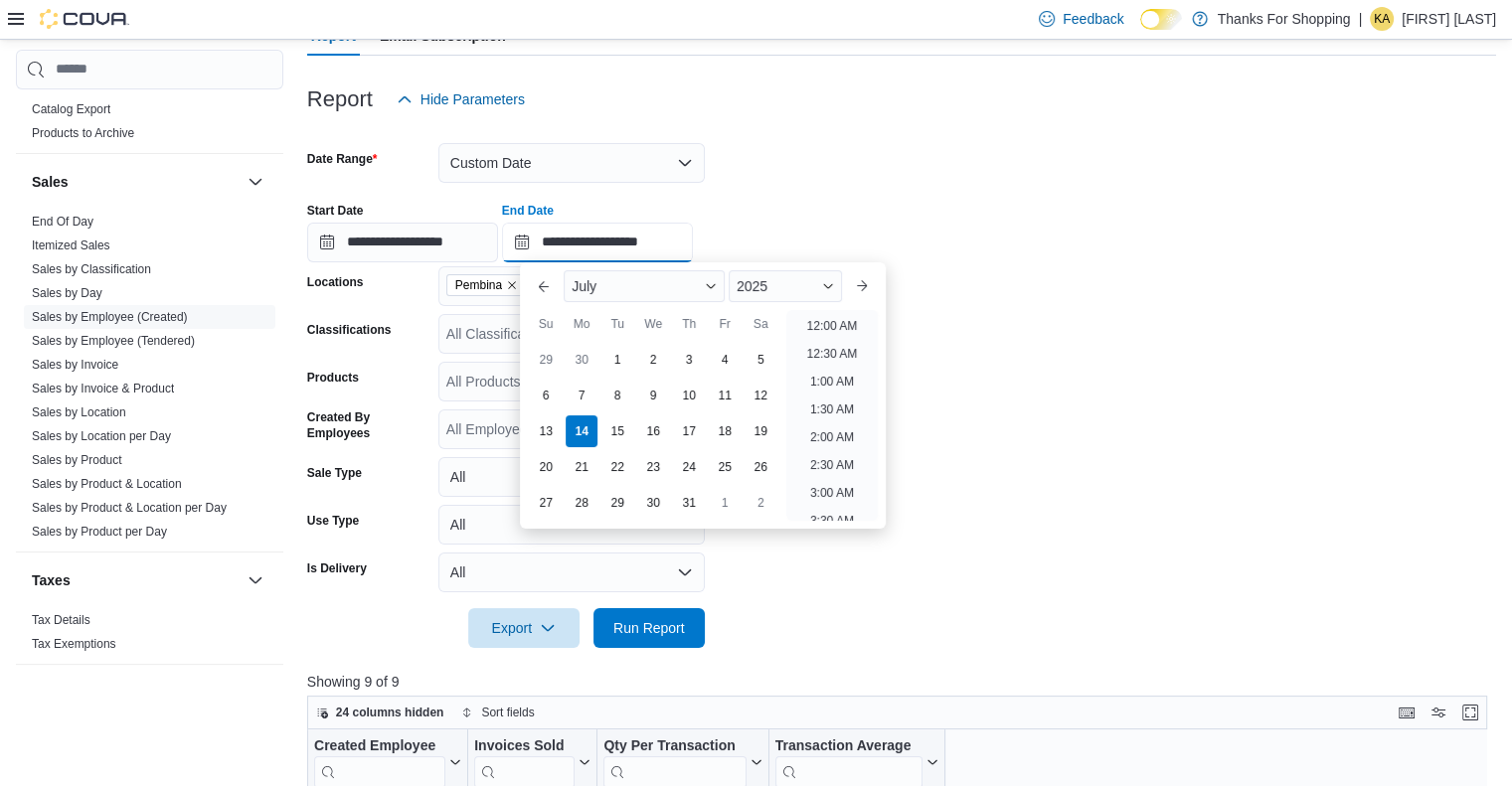 scroll, scrollTop: 1129, scrollLeft: 0, axis: vertical 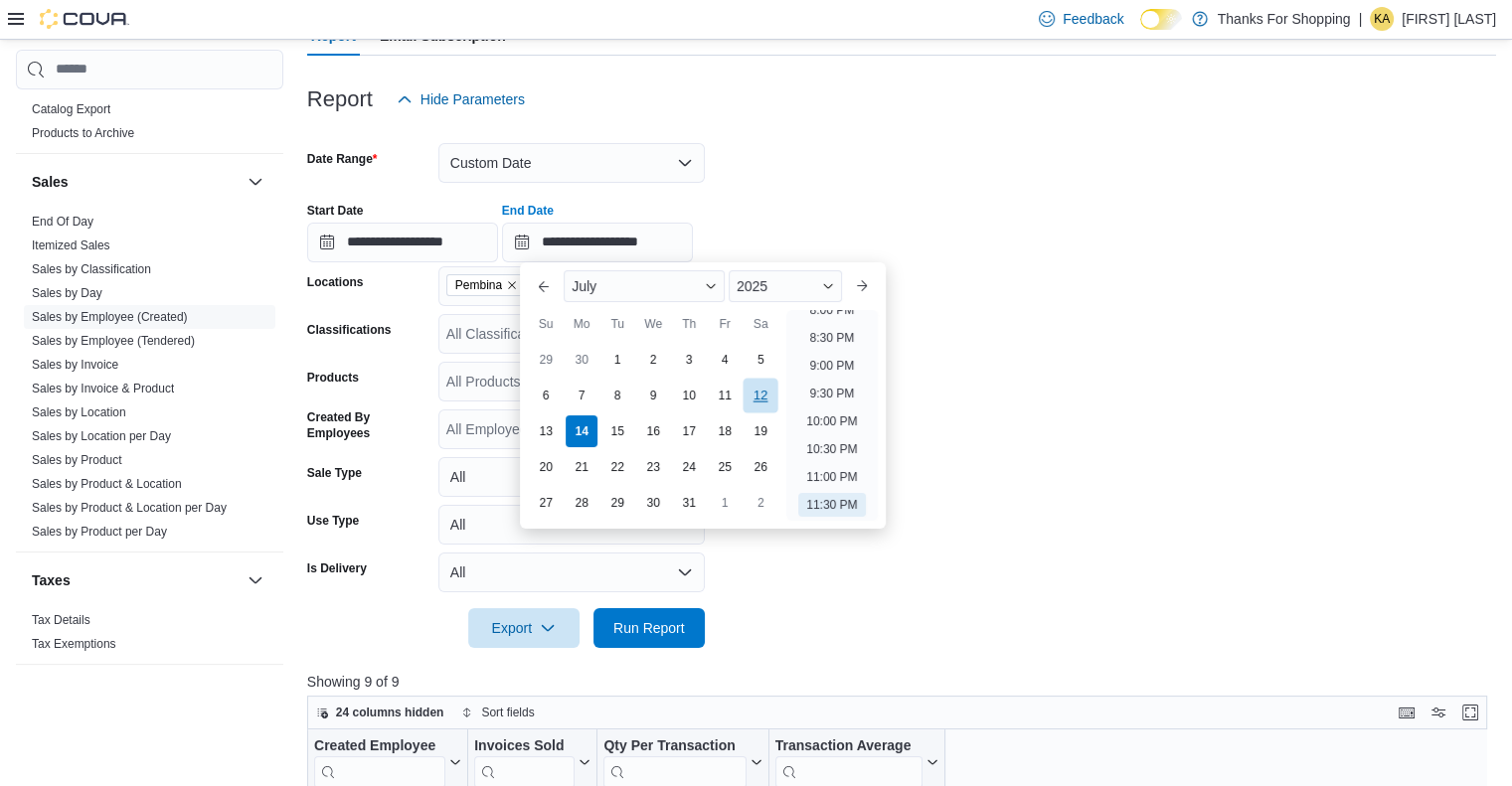 click on "12" at bounding box center (760, 394) 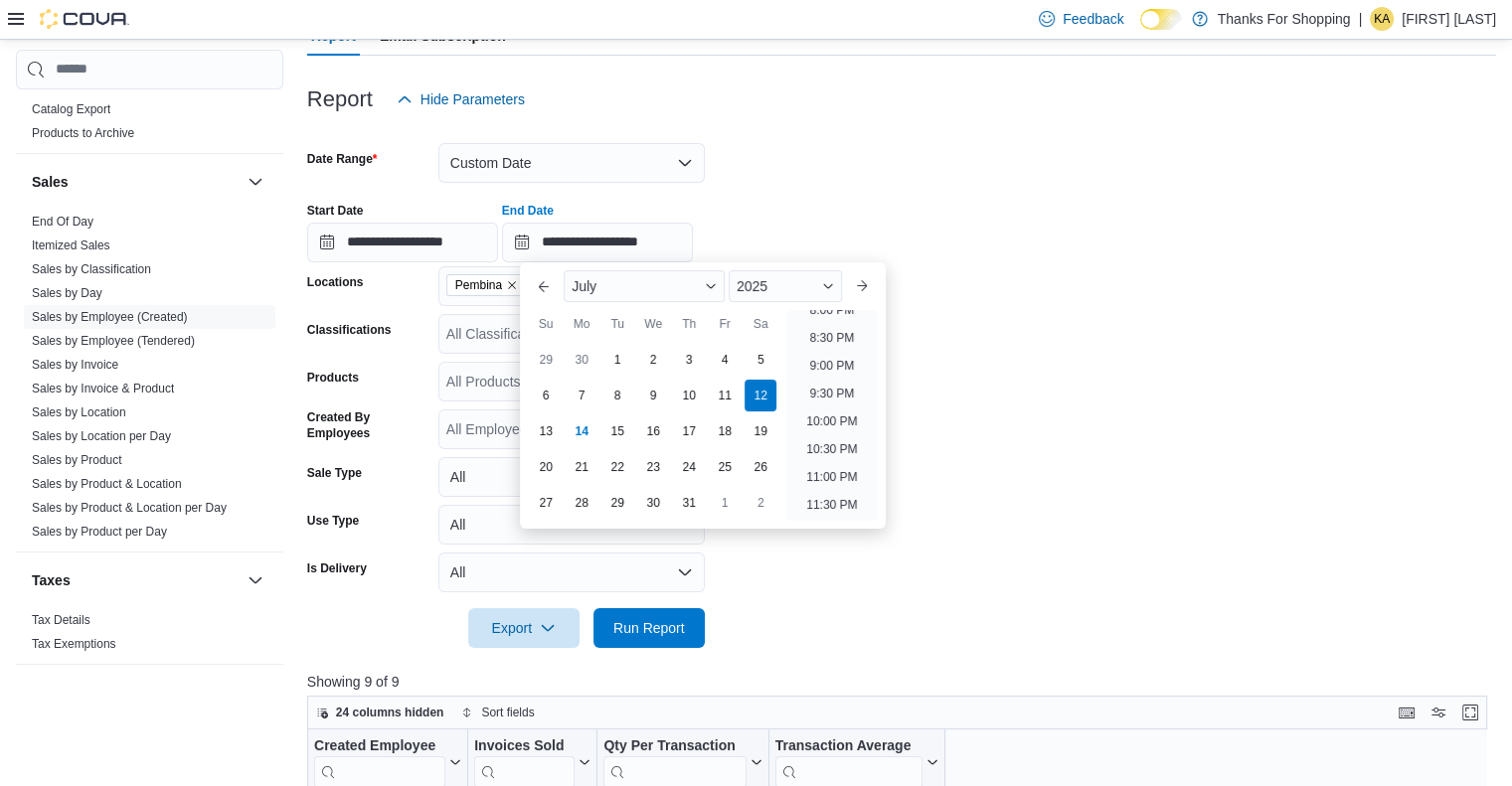click on "**********" at bounding box center [902, 384] 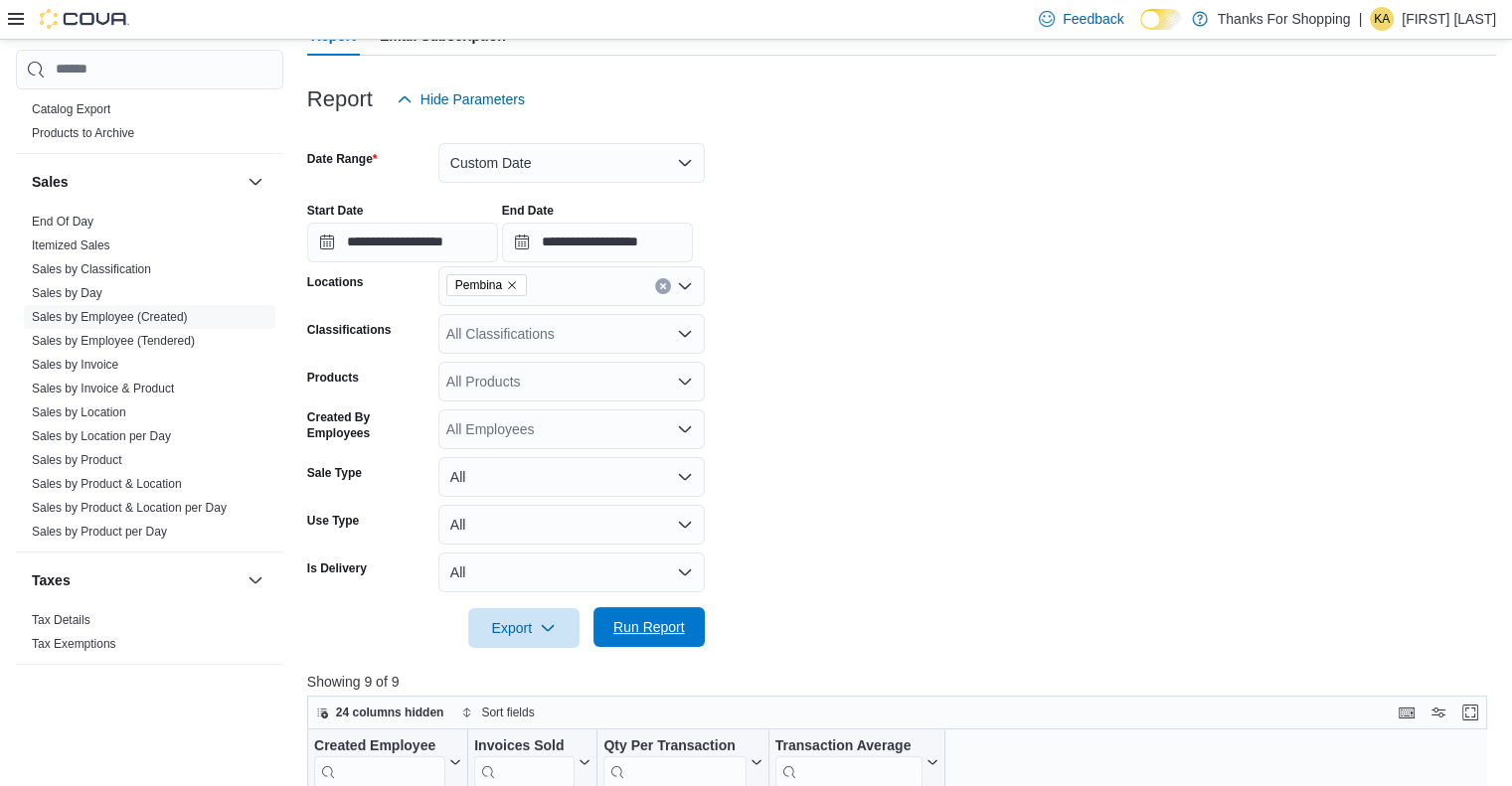 click on "Run Report" at bounding box center (649, 627) 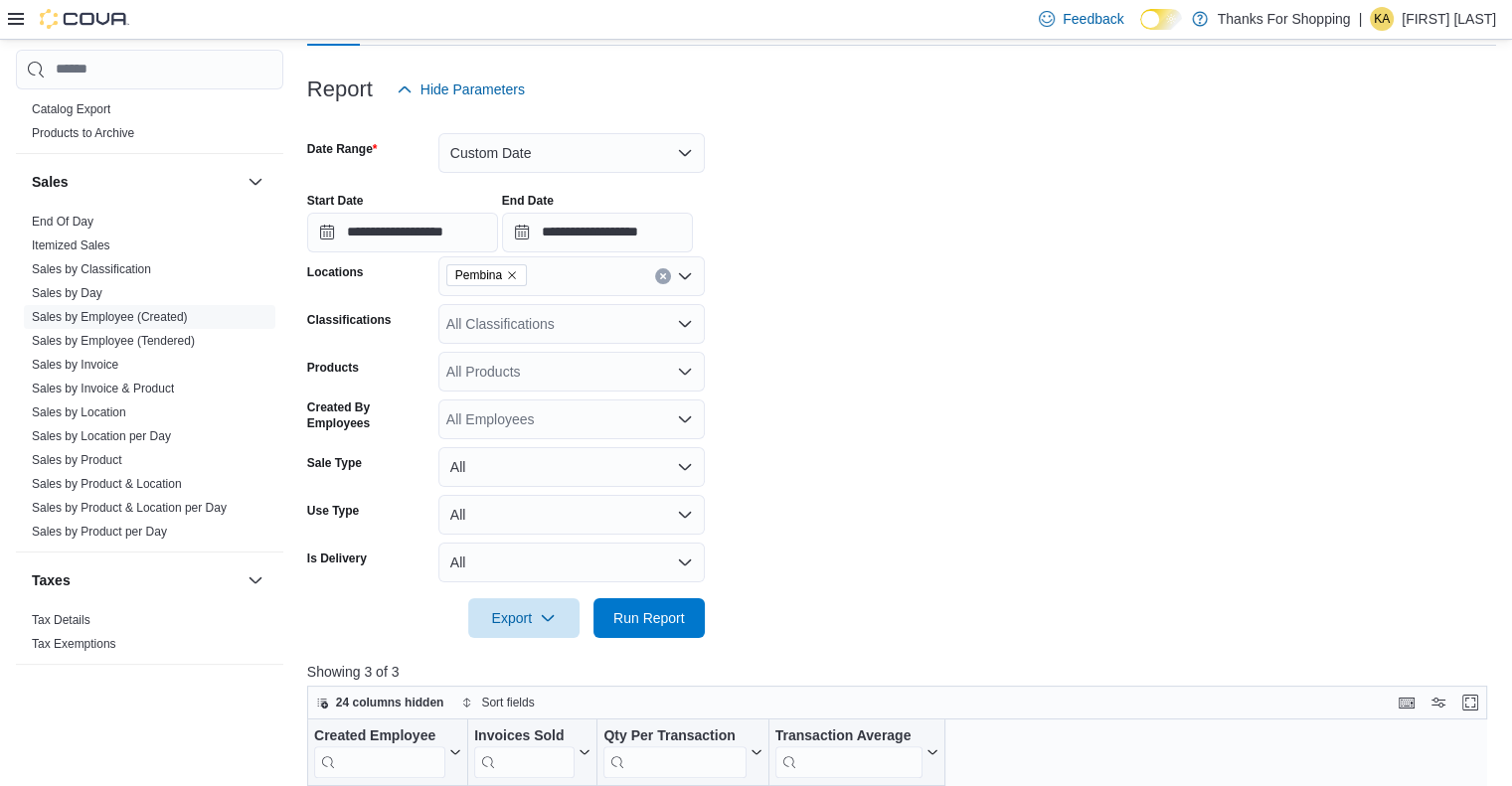 scroll, scrollTop: 203, scrollLeft: 0, axis: vertical 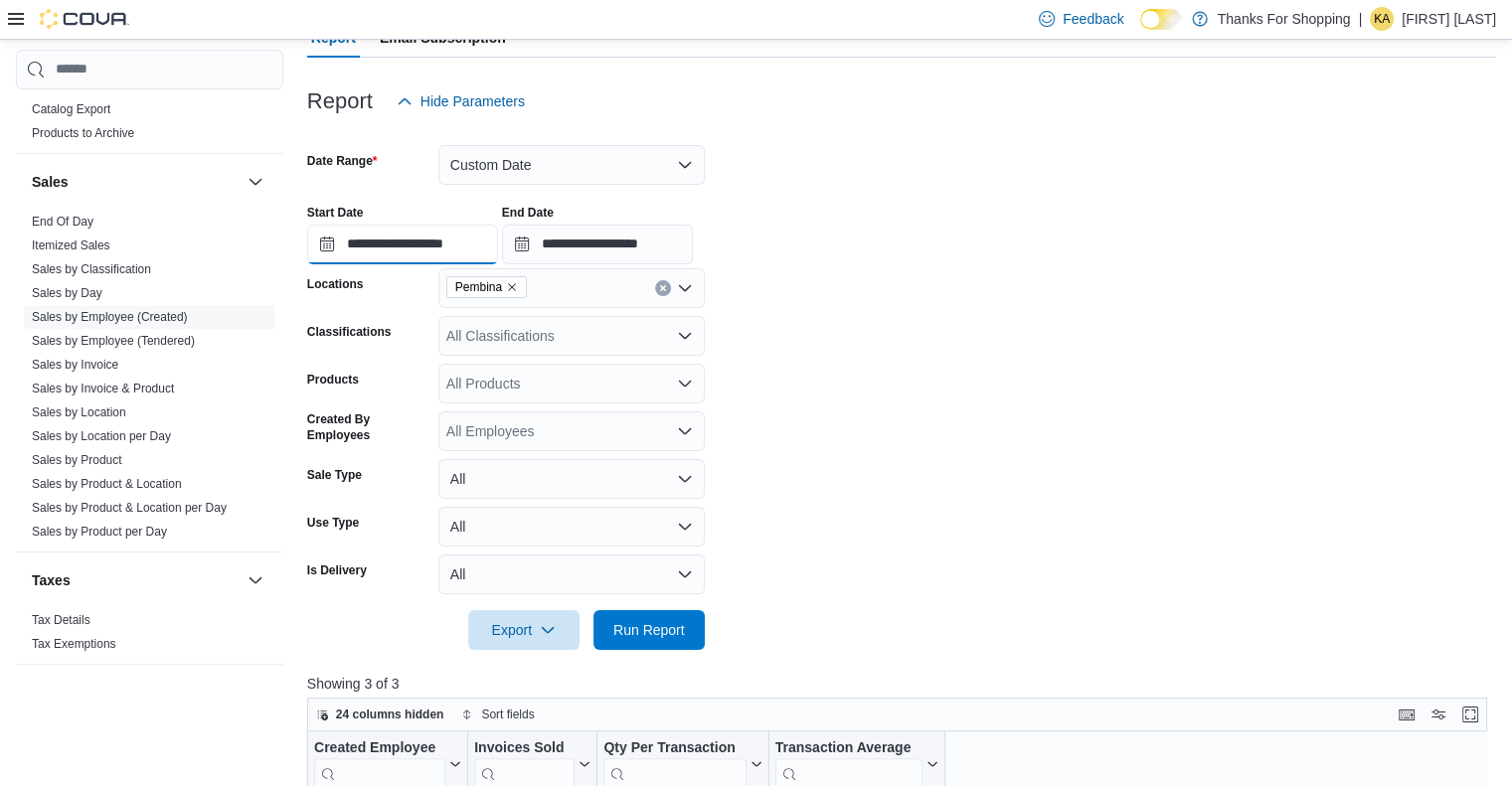 click on "**********" at bounding box center (403, 244) 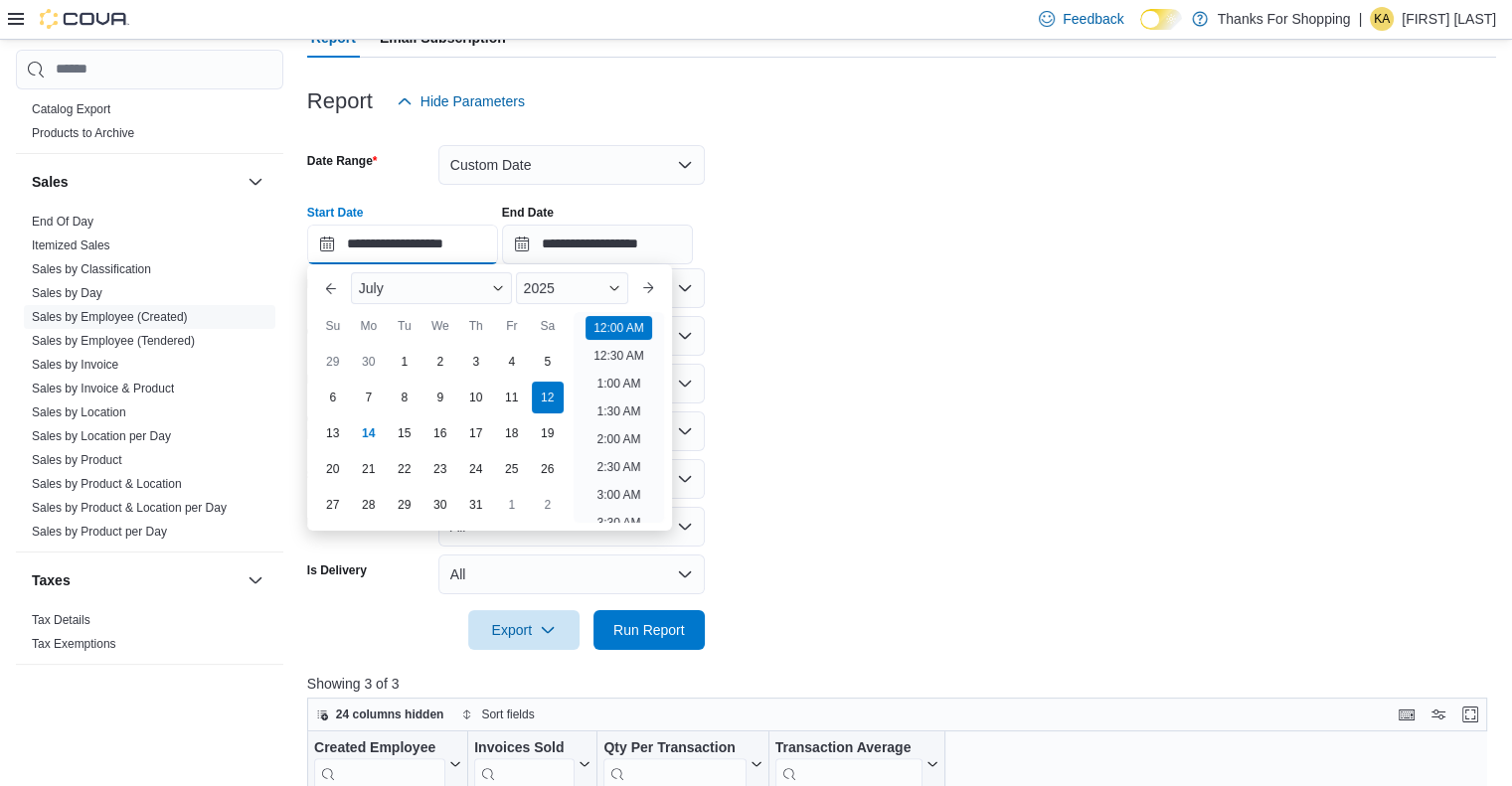 scroll, scrollTop: 62, scrollLeft: 0, axis: vertical 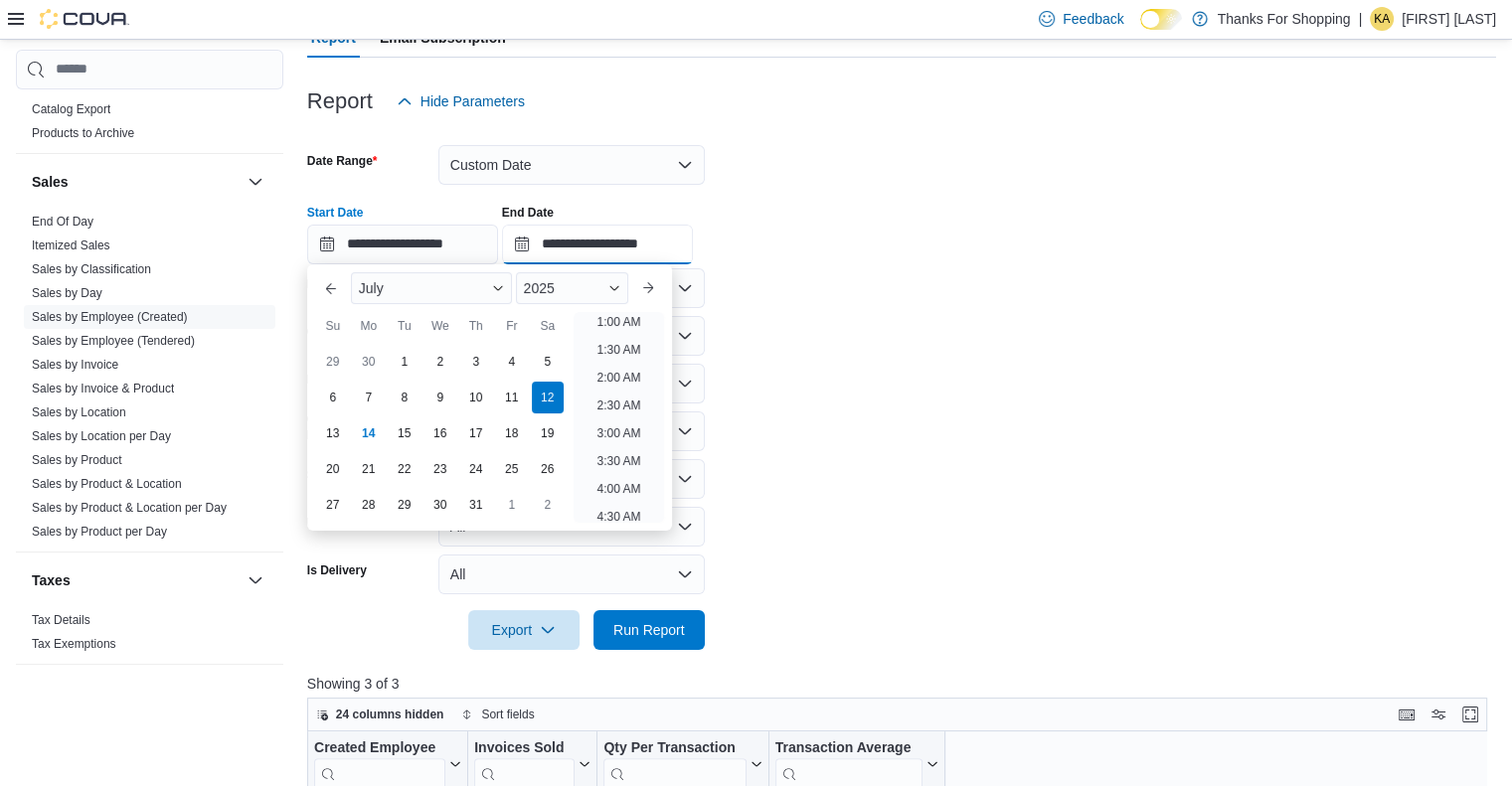 click on "**********" at bounding box center (597, 244) 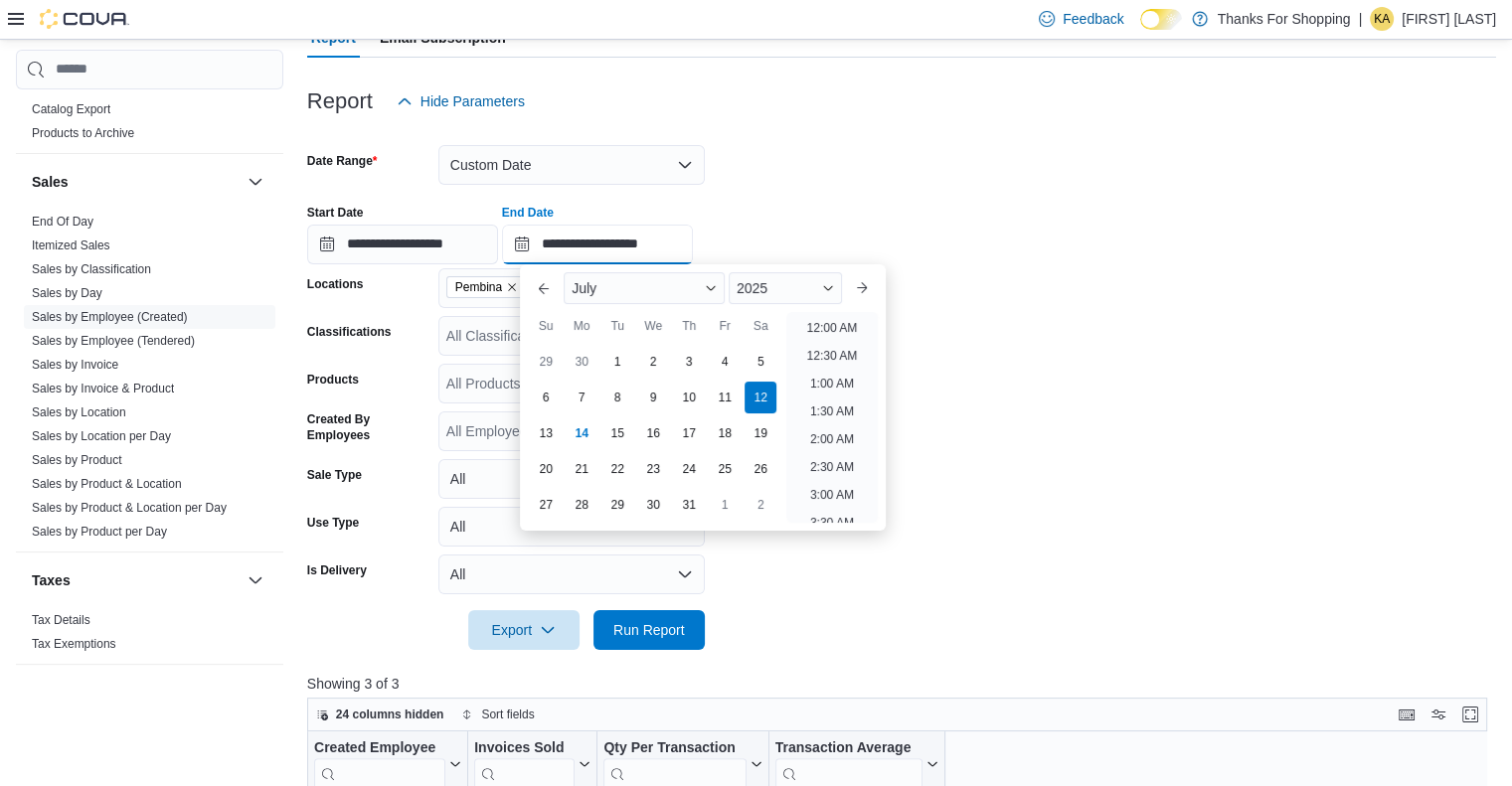 scroll, scrollTop: 1129, scrollLeft: 0, axis: vertical 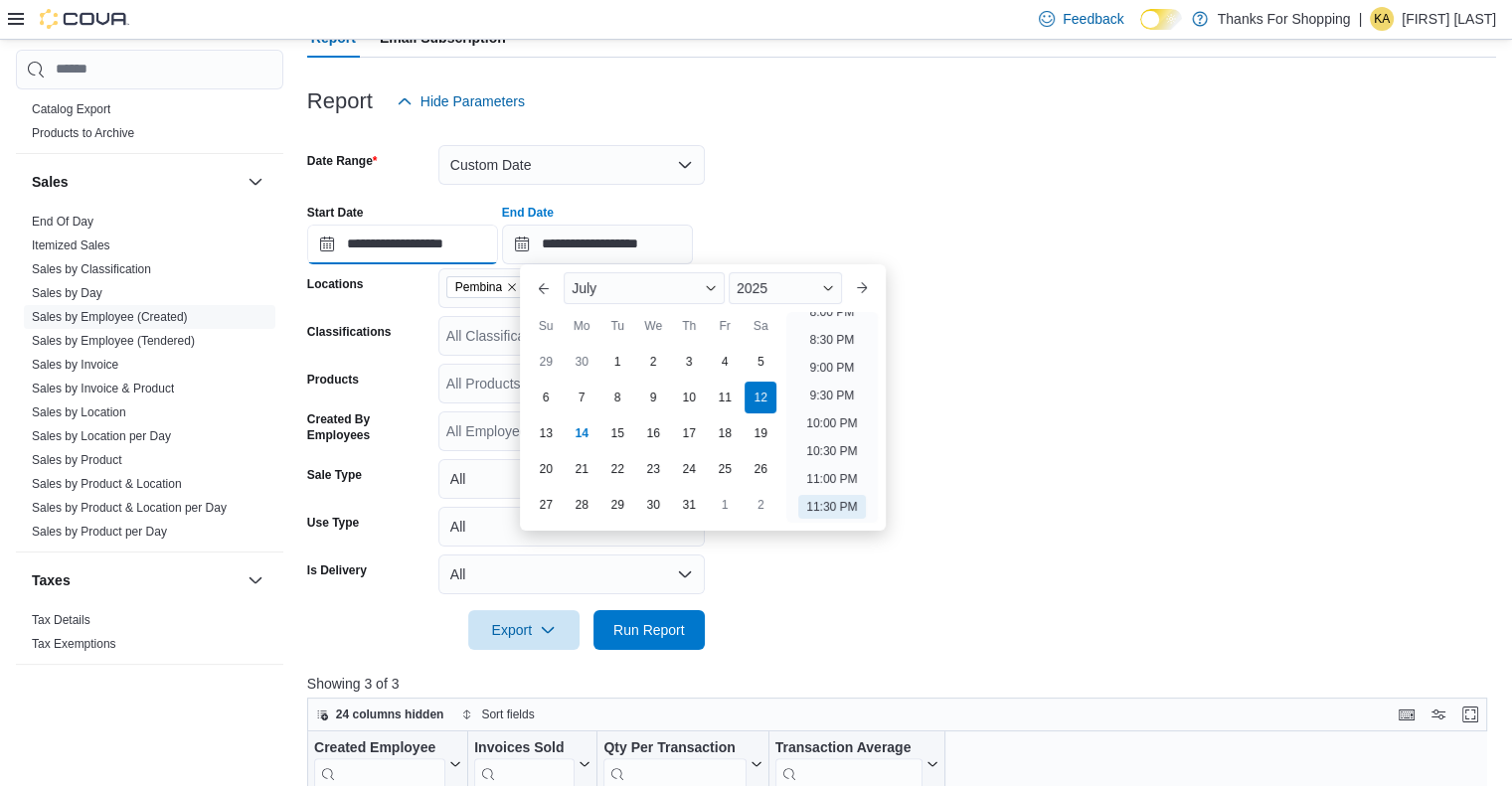 click on "**********" at bounding box center [403, 244] 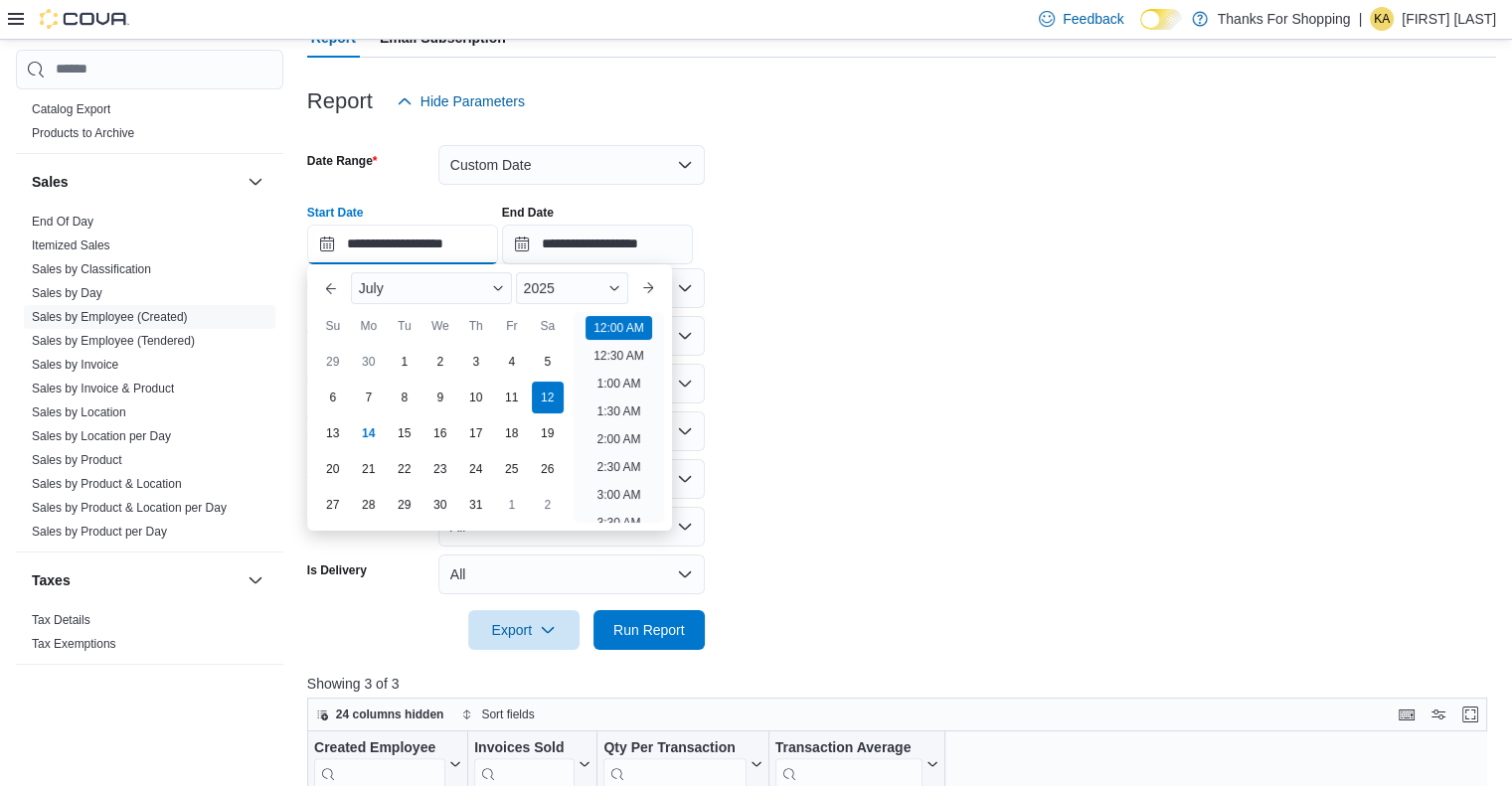 scroll, scrollTop: 62, scrollLeft: 0, axis: vertical 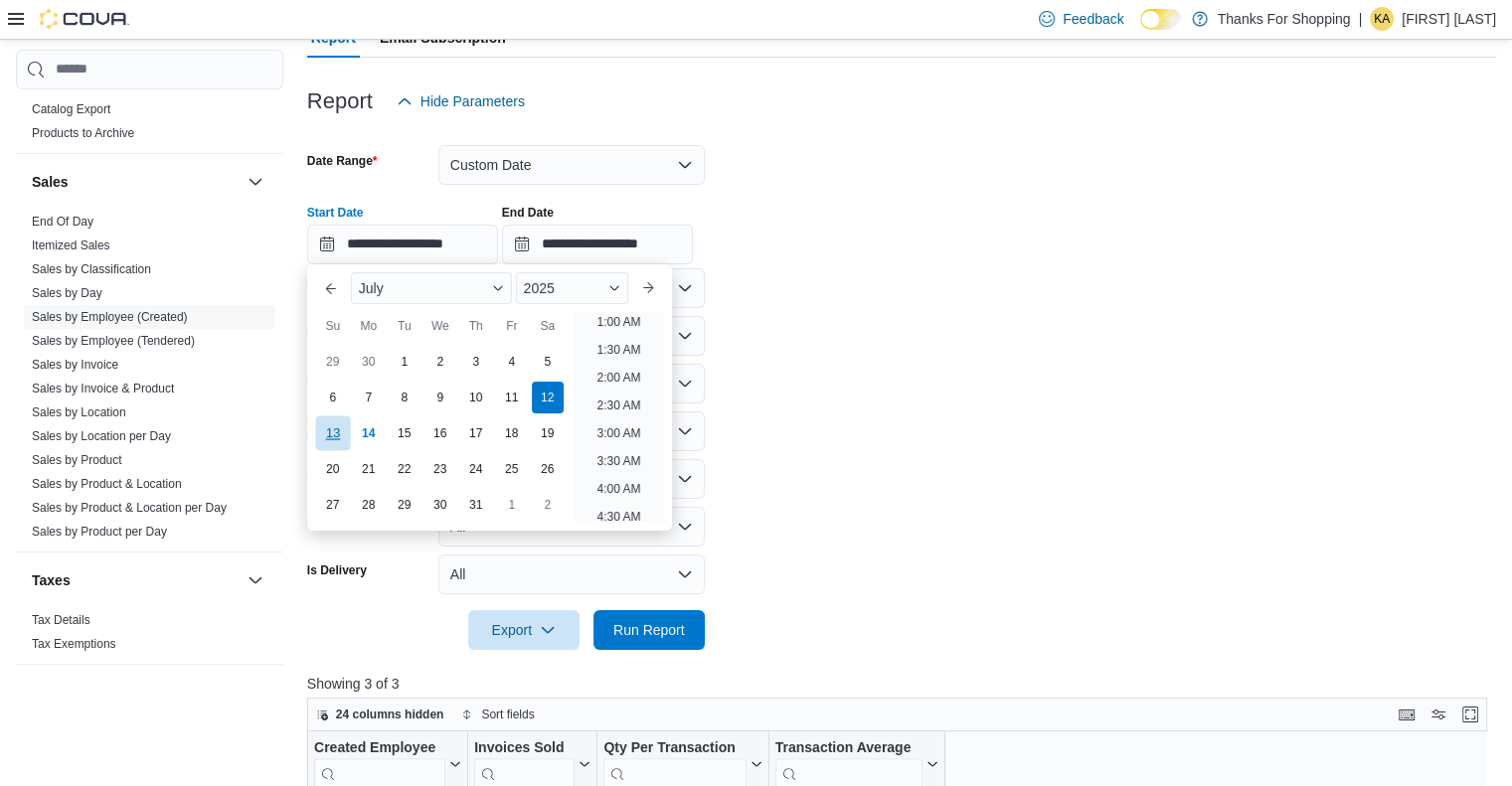 click on "13" at bounding box center (332, 432) 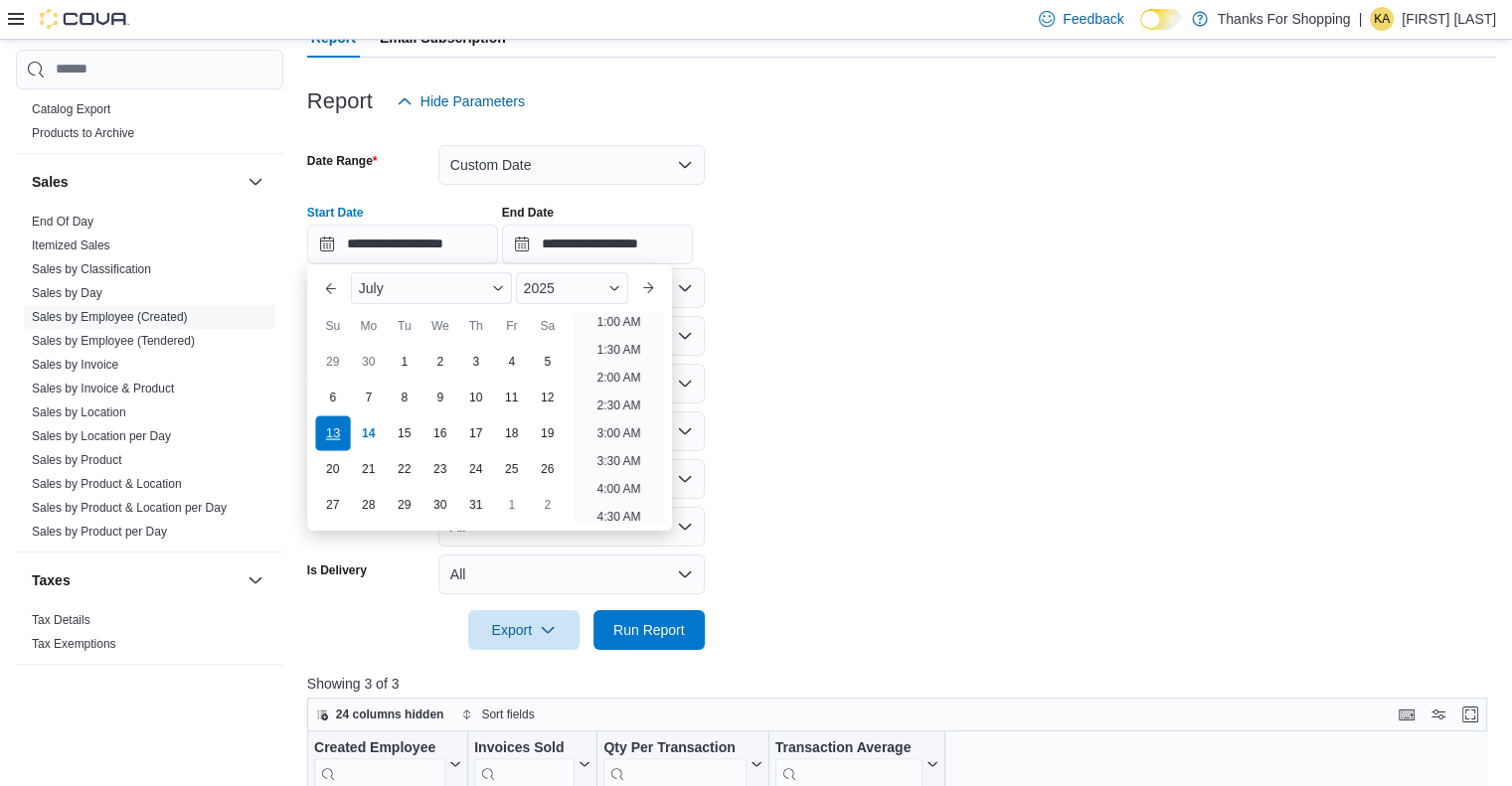scroll, scrollTop: 4, scrollLeft: 0, axis: vertical 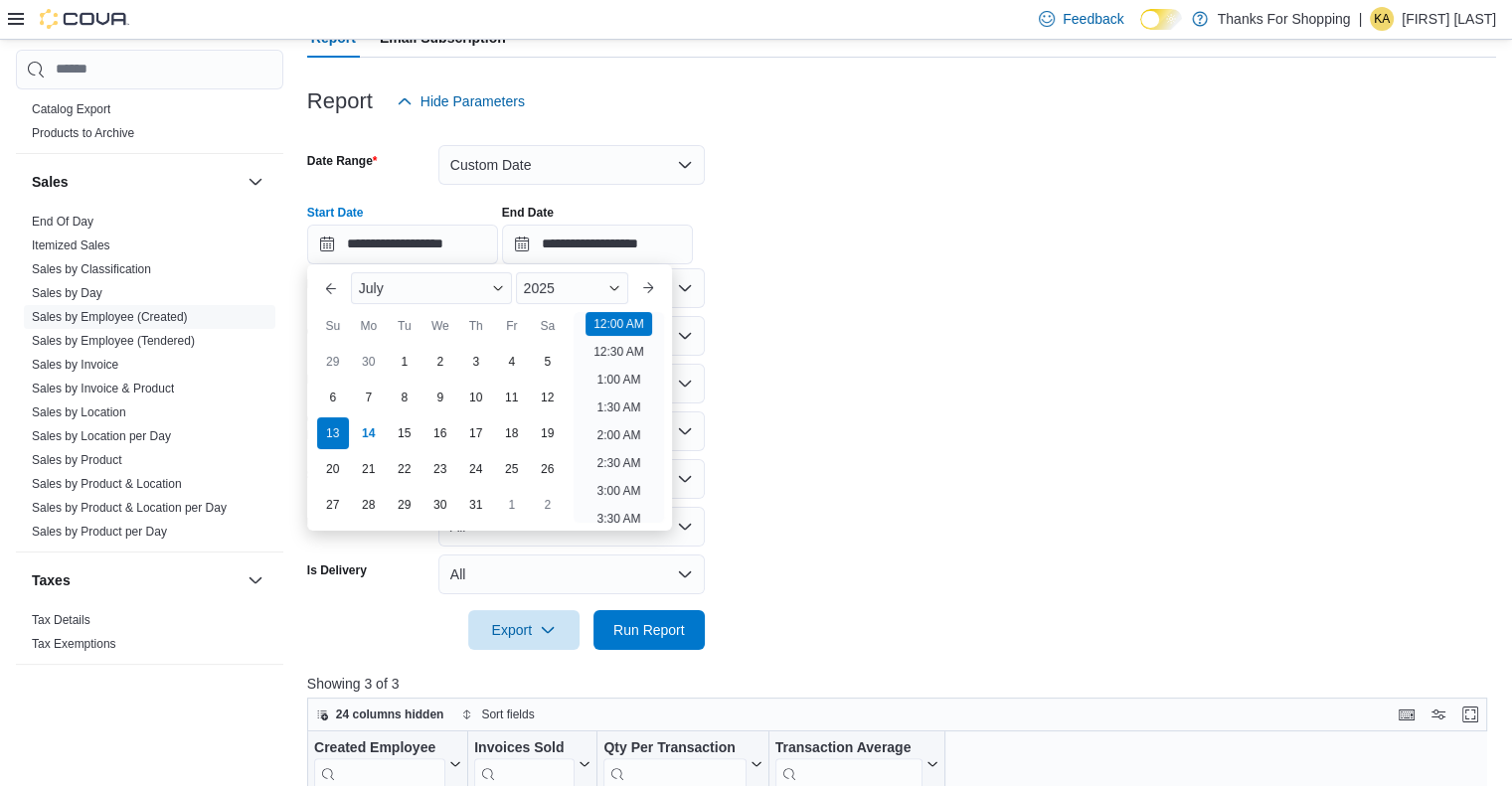 click on "**********" at bounding box center (902, 386) 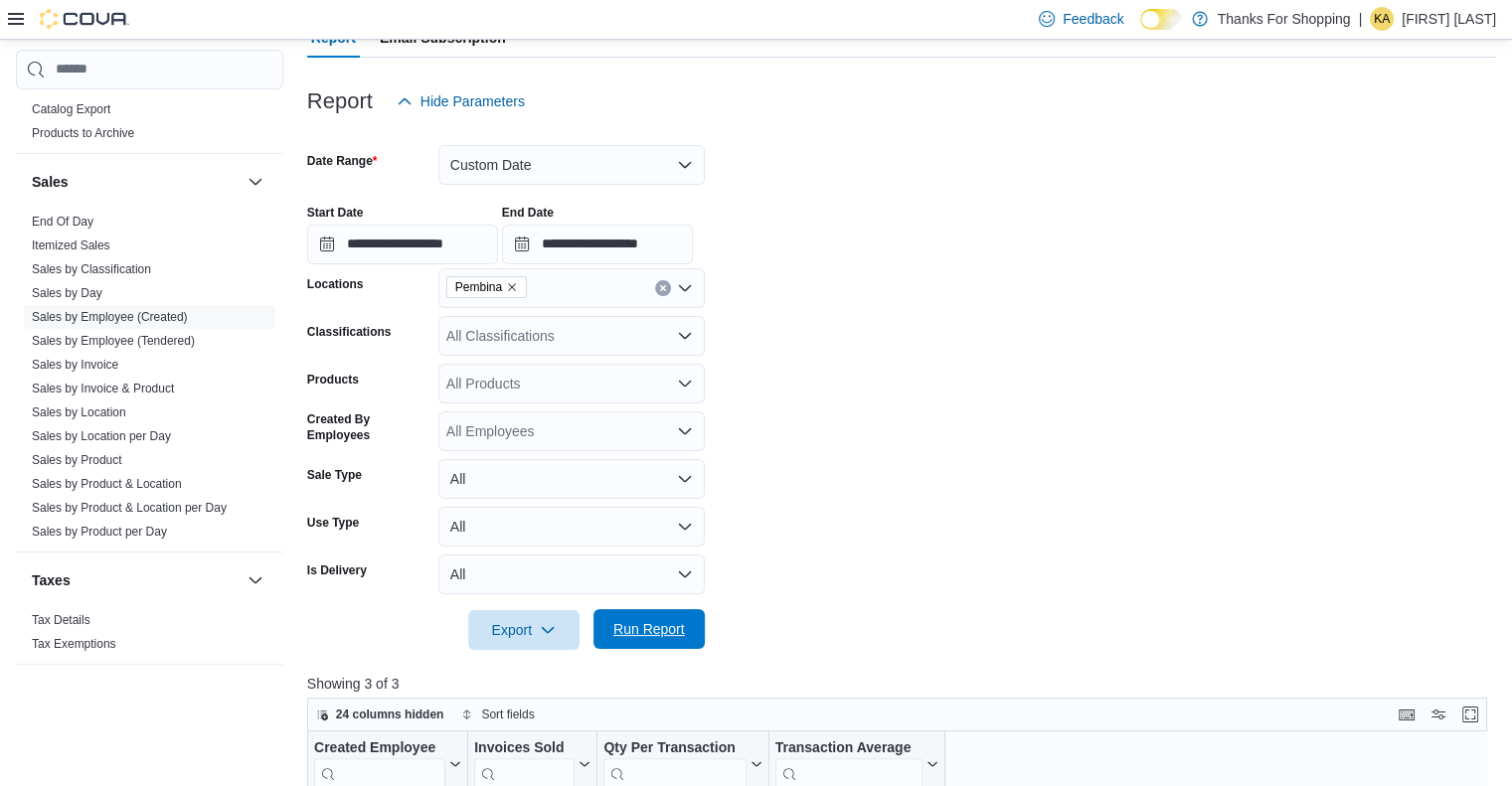 click on "Run Report" at bounding box center (649, 629) 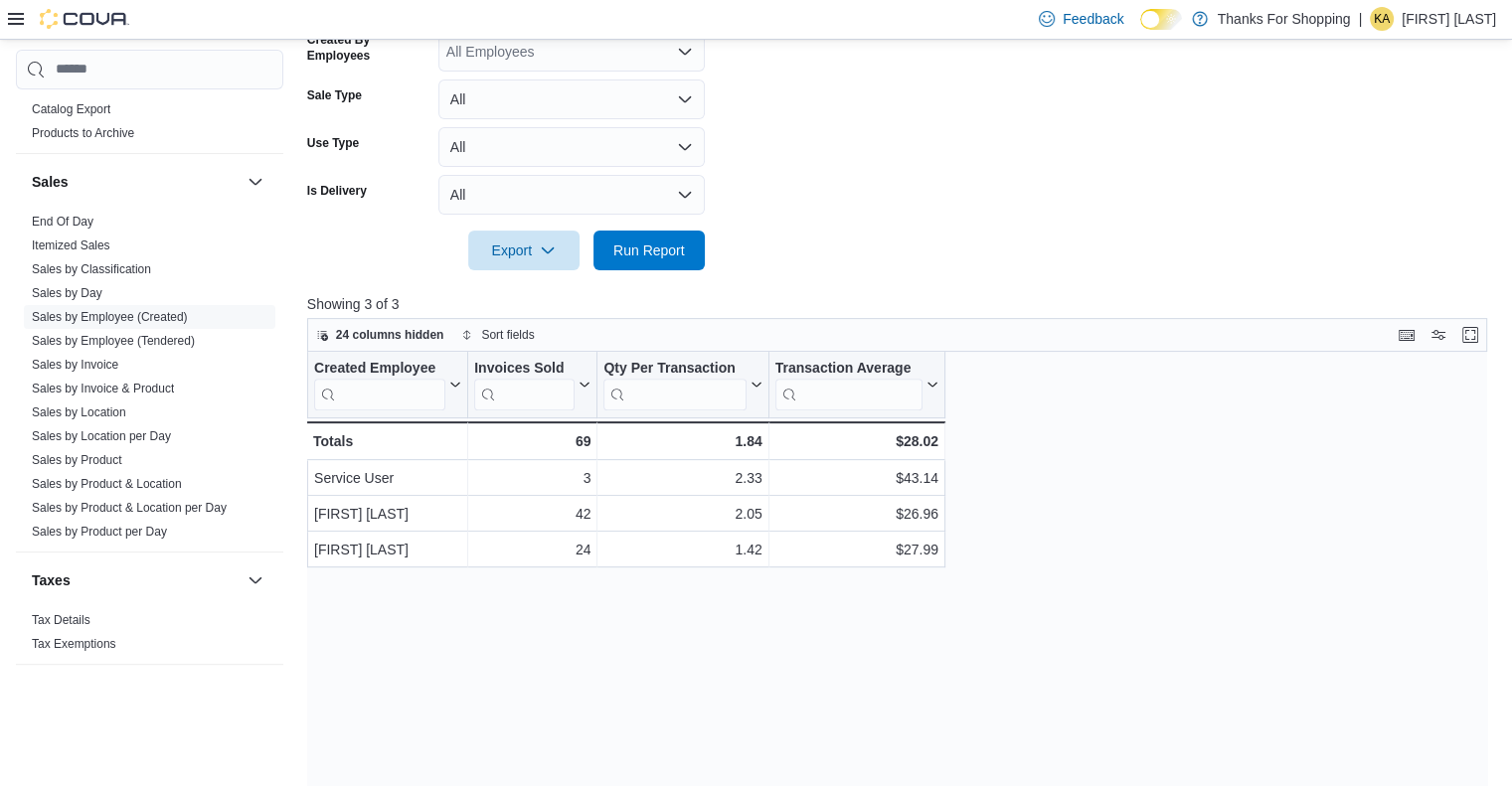 scroll, scrollTop: 581, scrollLeft: 0, axis: vertical 